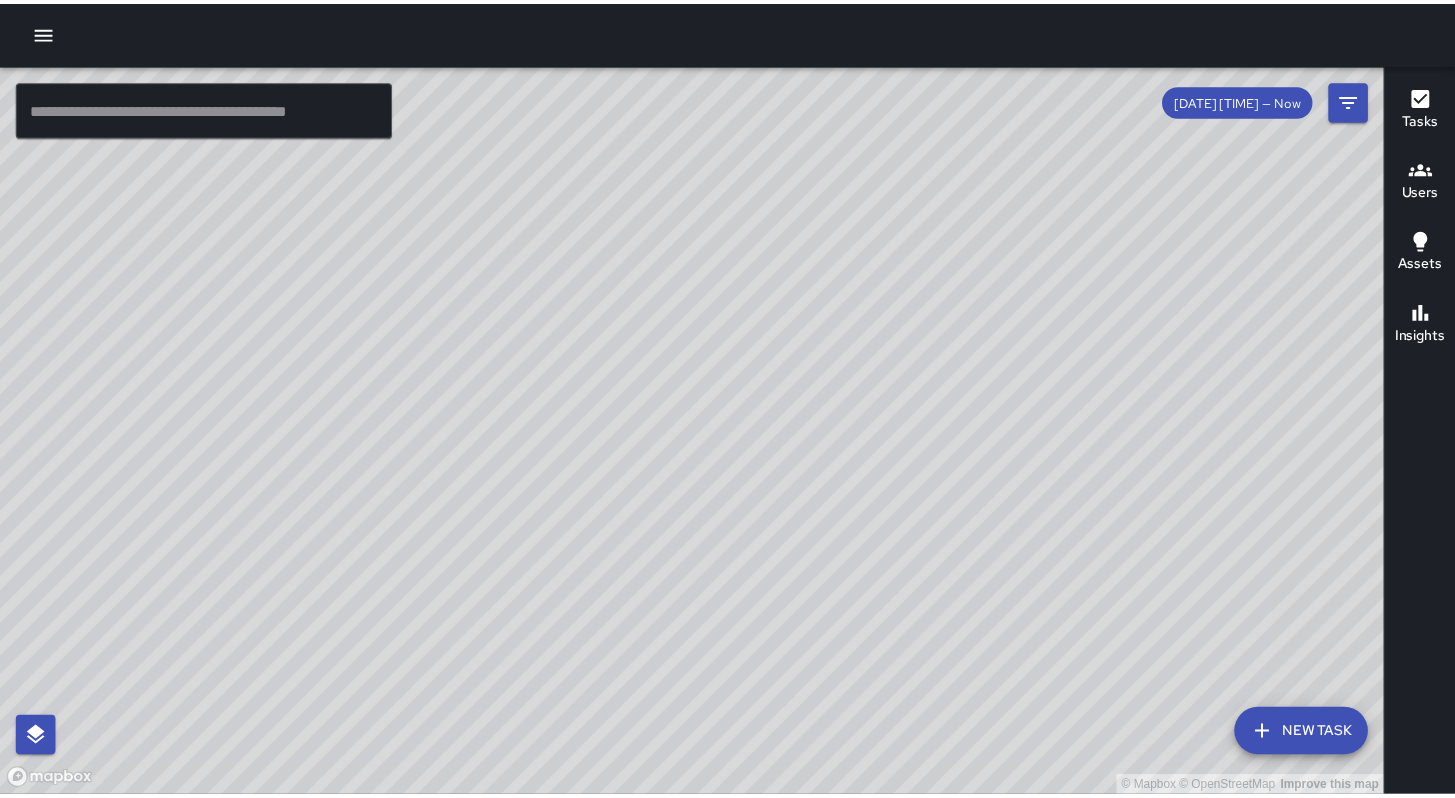 scroll, scrollTop: 0, scrollLeft: 0, axis: both 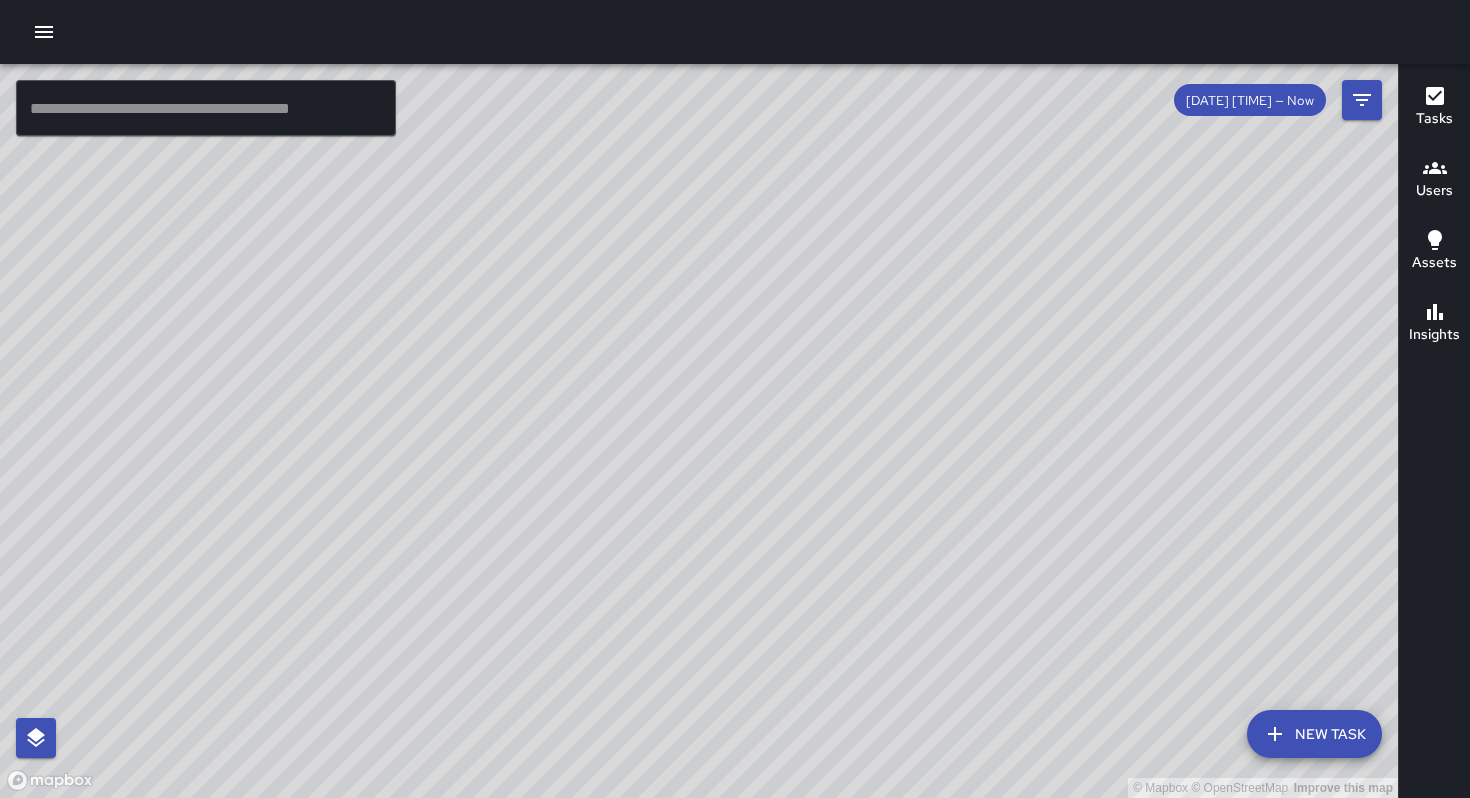 click 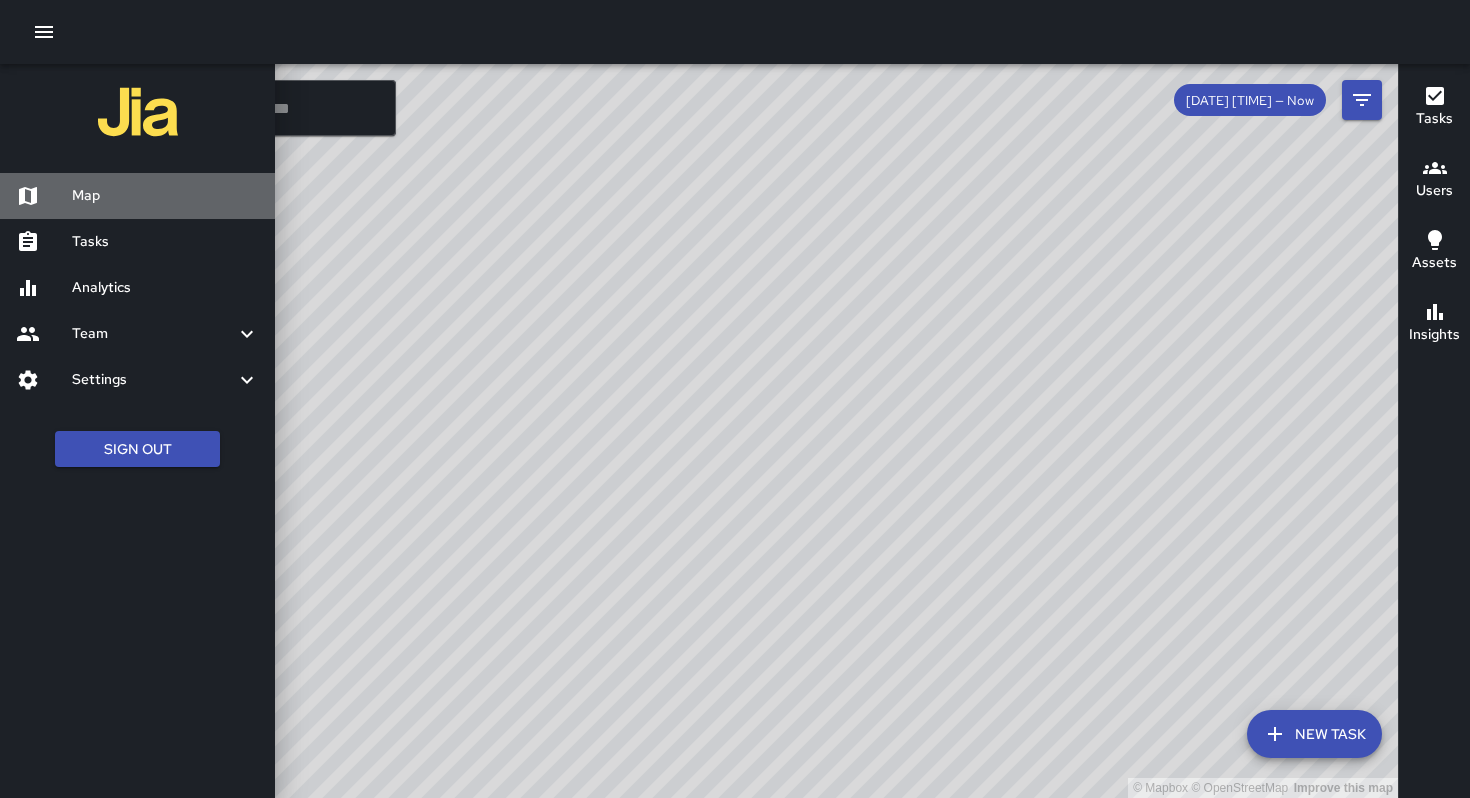 click at bounding box center [44, 196] 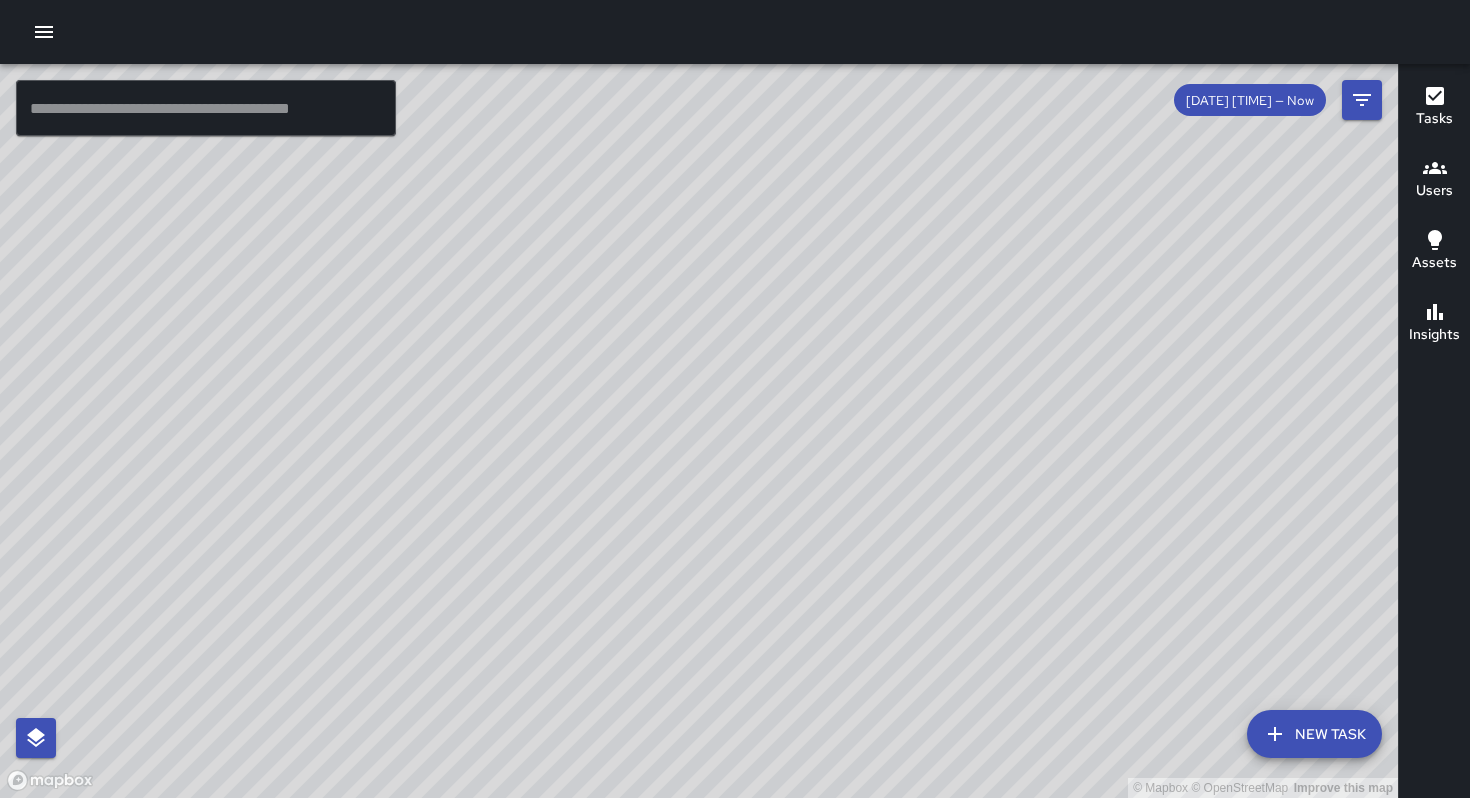click at bounding box center (44, 32) 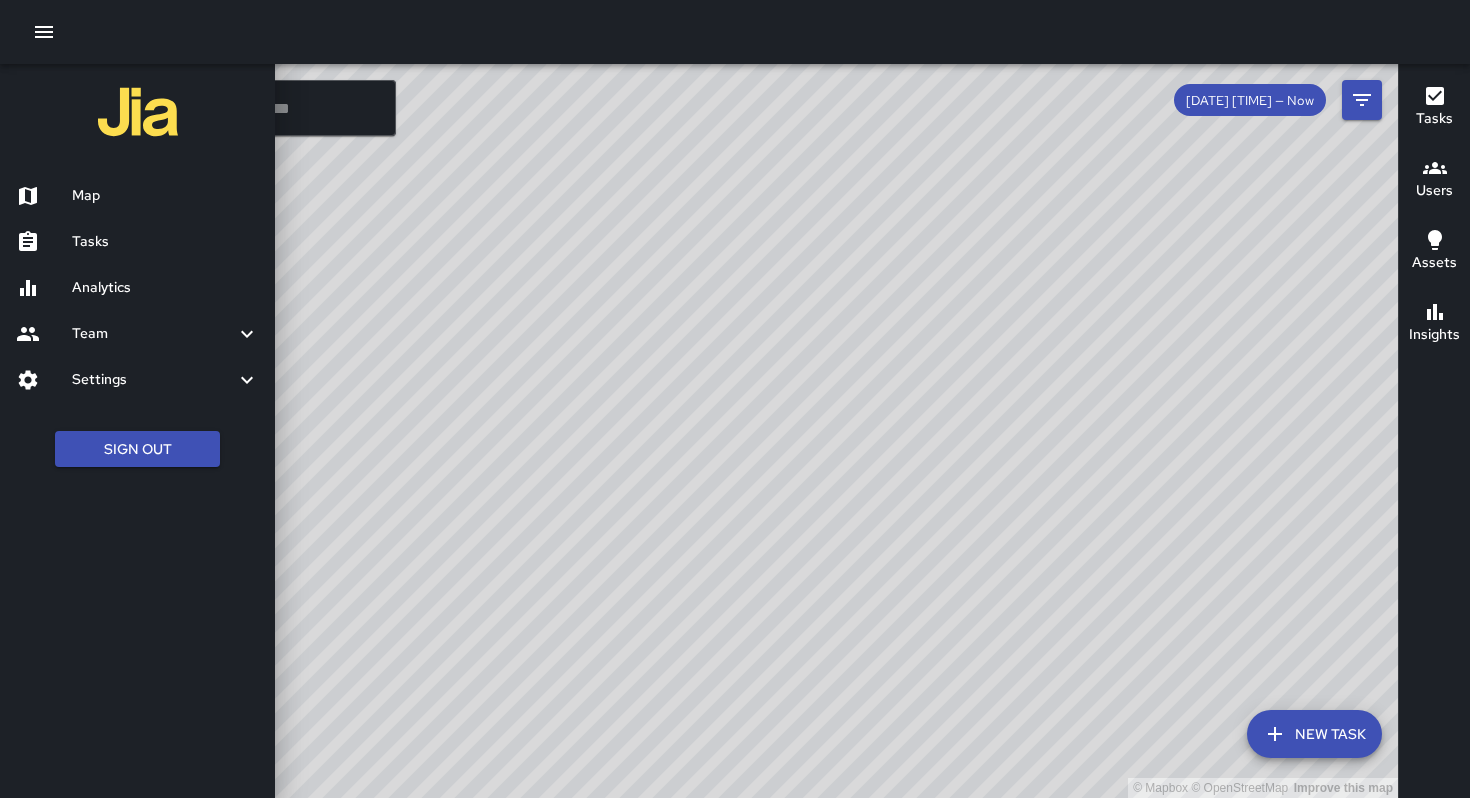click on "Tasks" at bounding box center [137, 242] 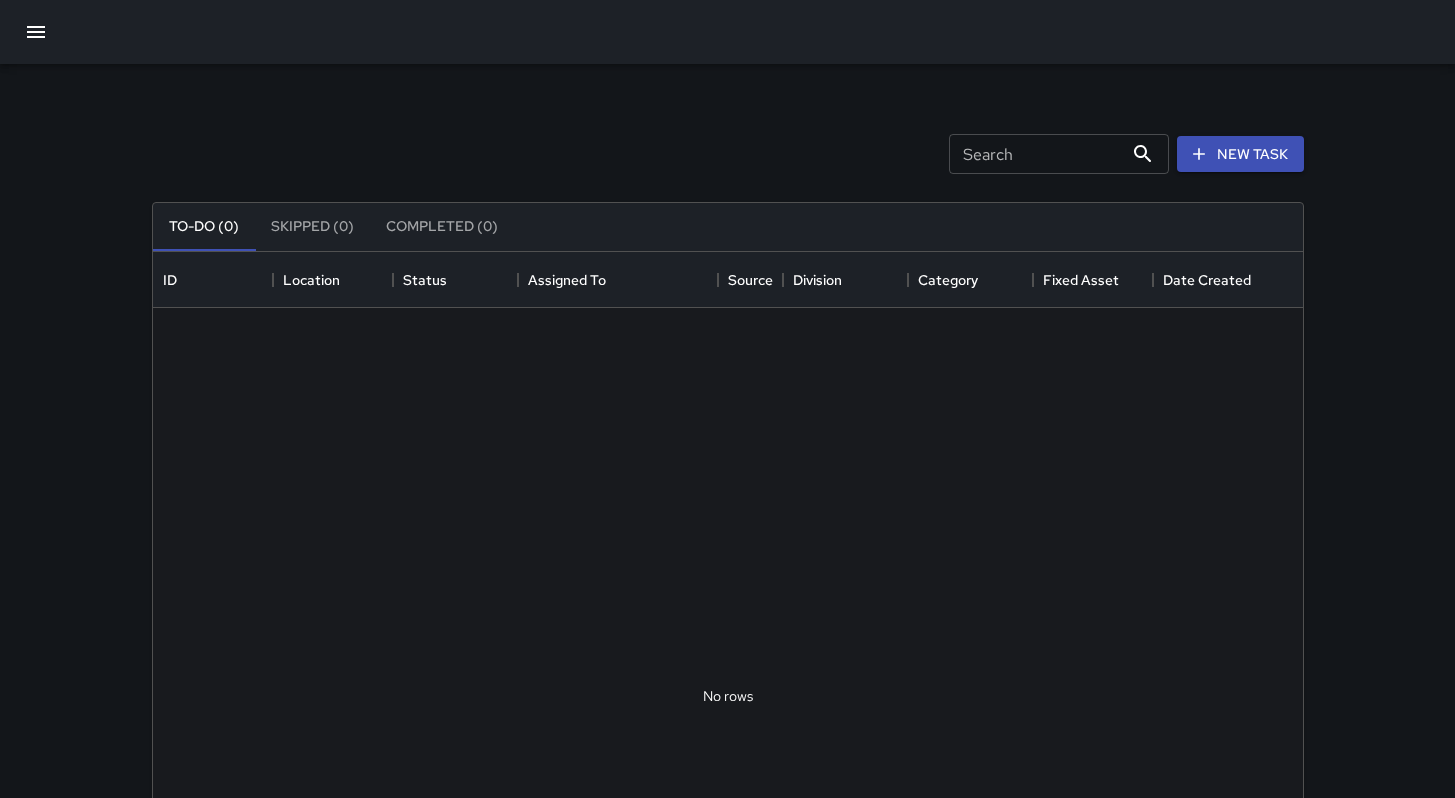 scroll, scrollTop: 16, scrollLeft: 16, axis: both 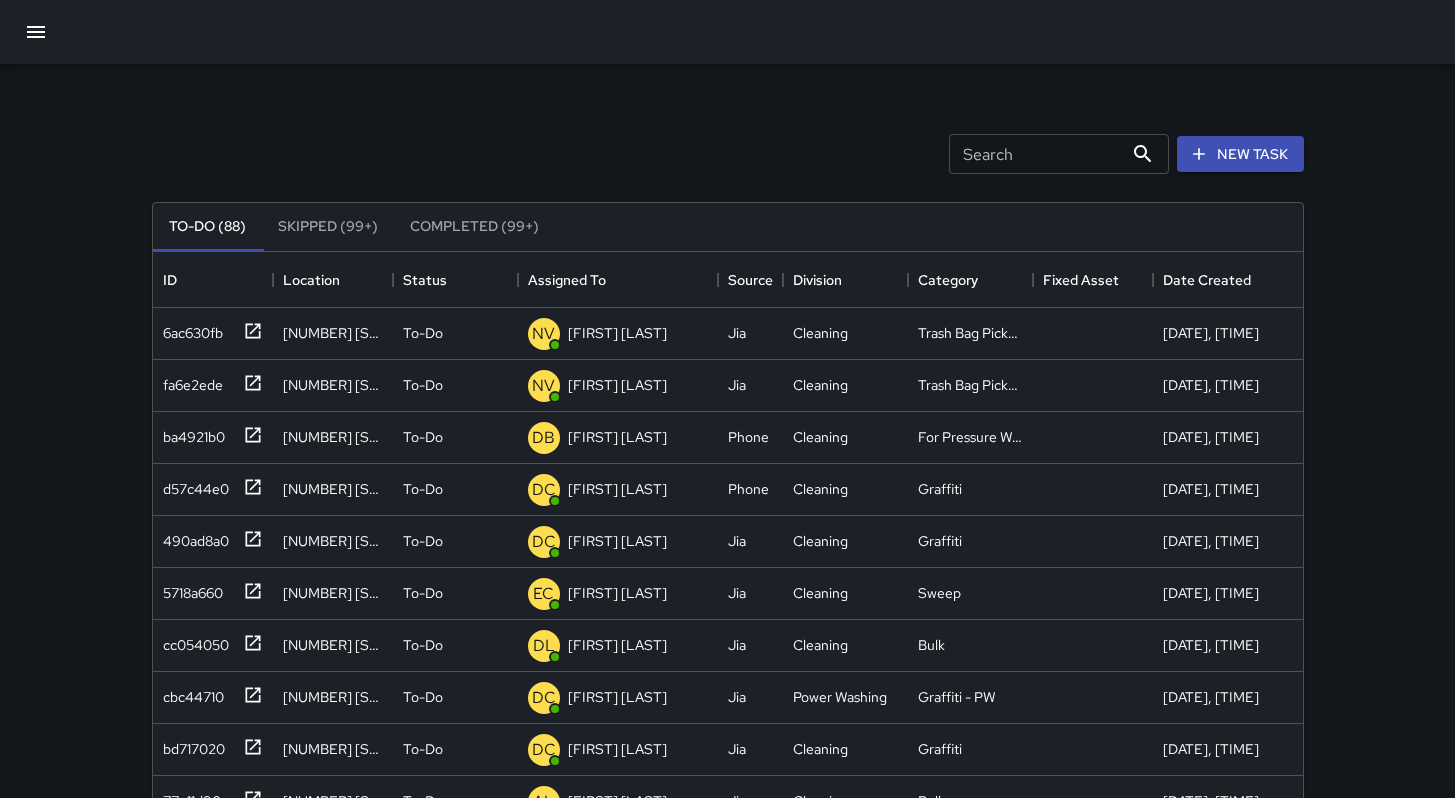 click on "Search" at bounding box center (1036, 154) 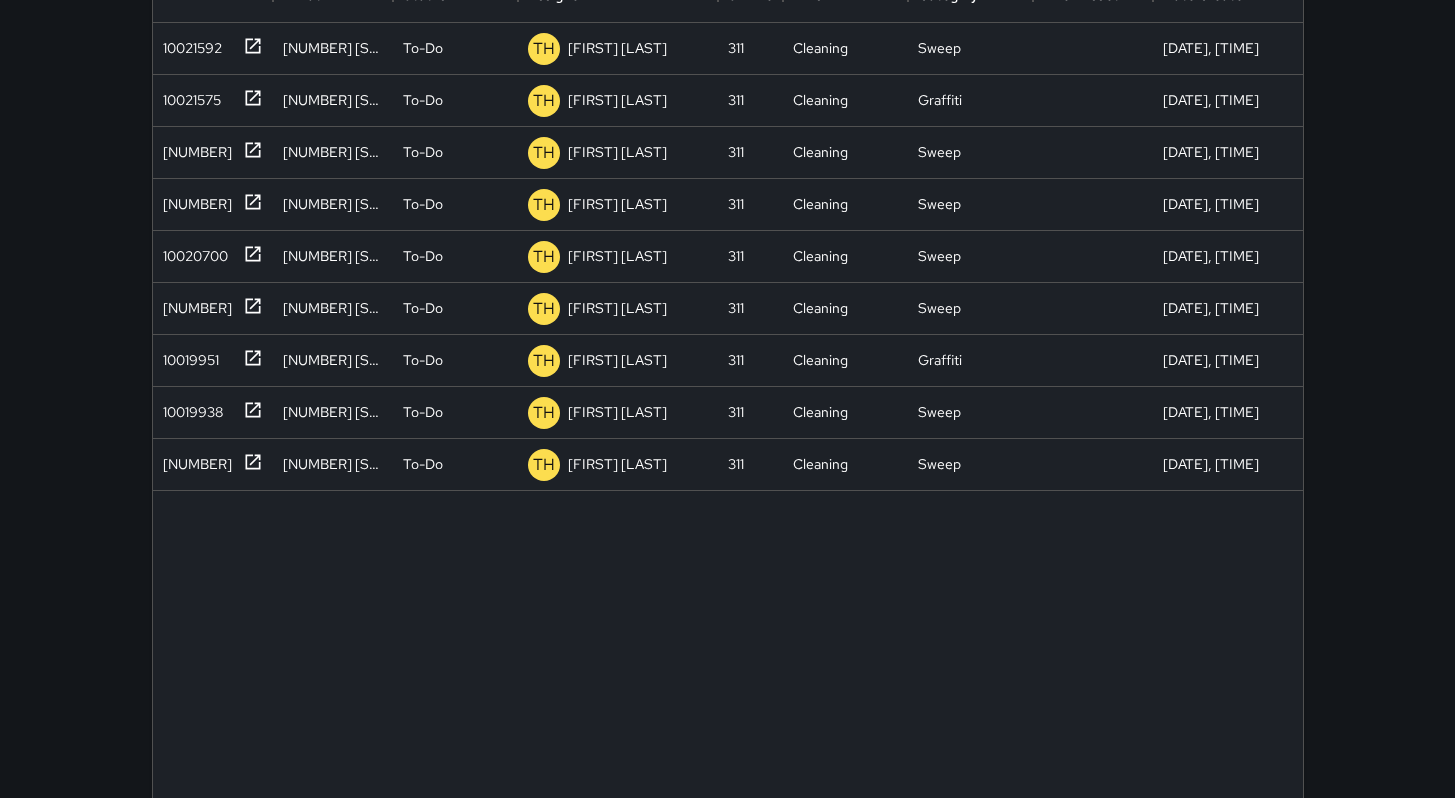scroll, scrollTop: 383, scrollLeft: 0, axis: vertical 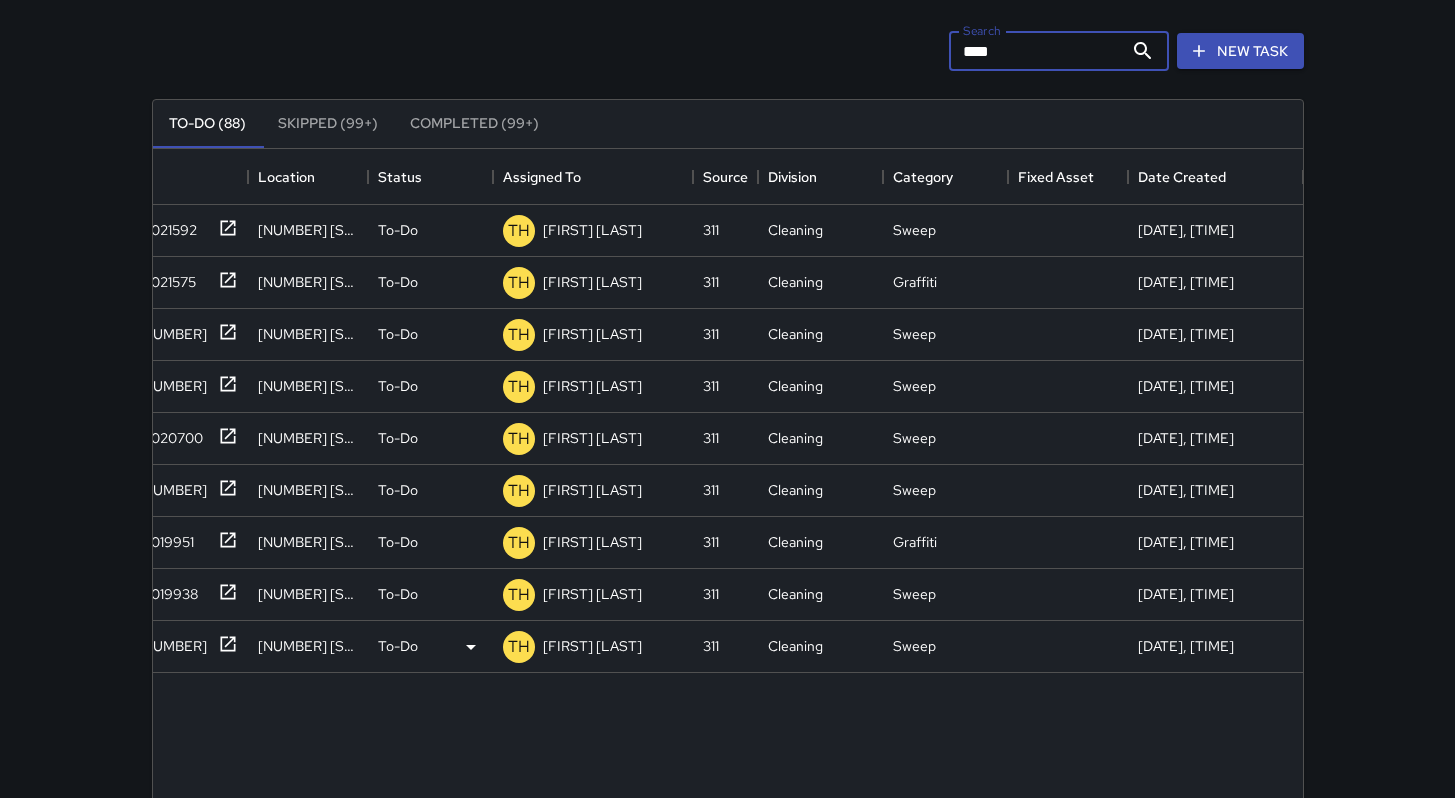type on "****" 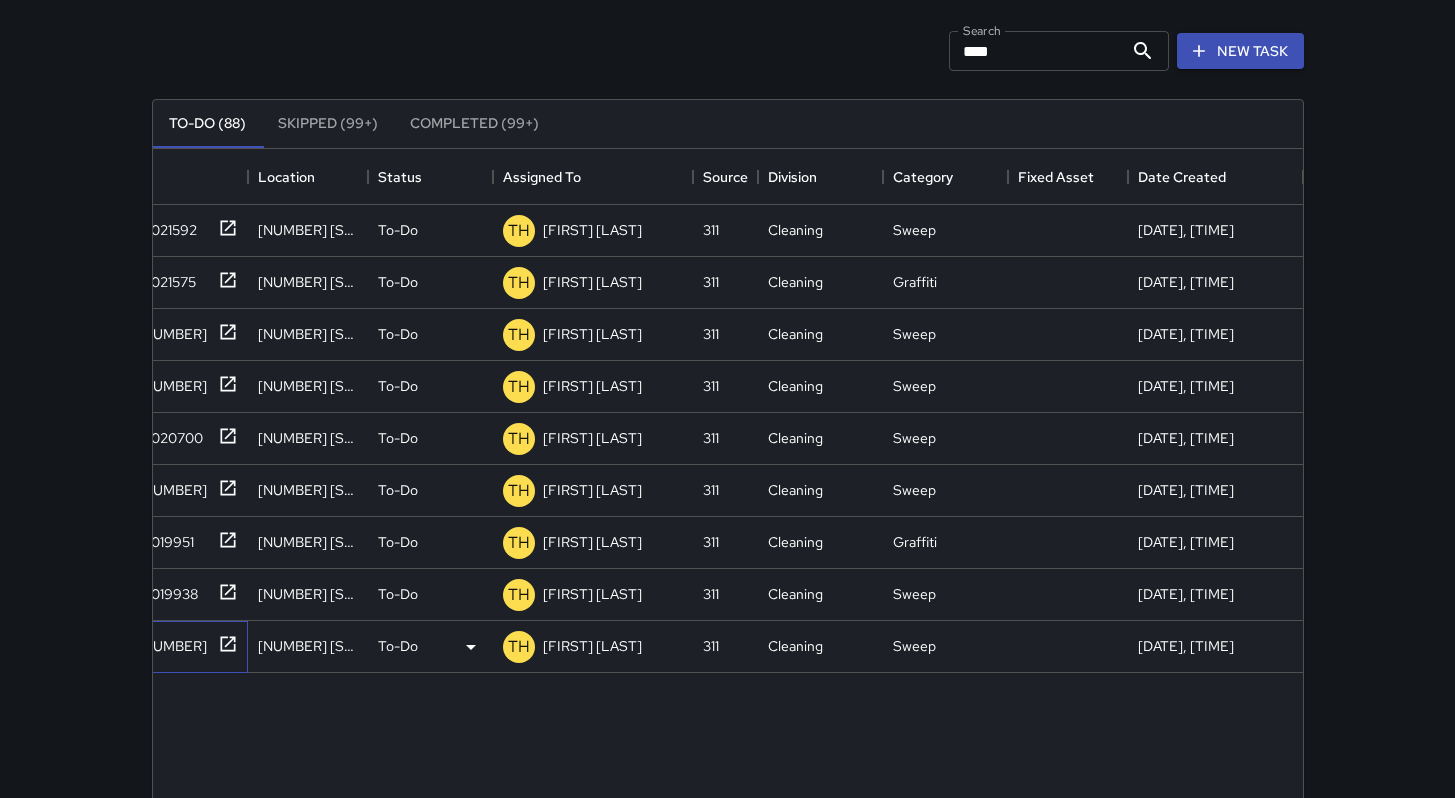 click on "[NUMBER]" at bounding box center (168, 642) 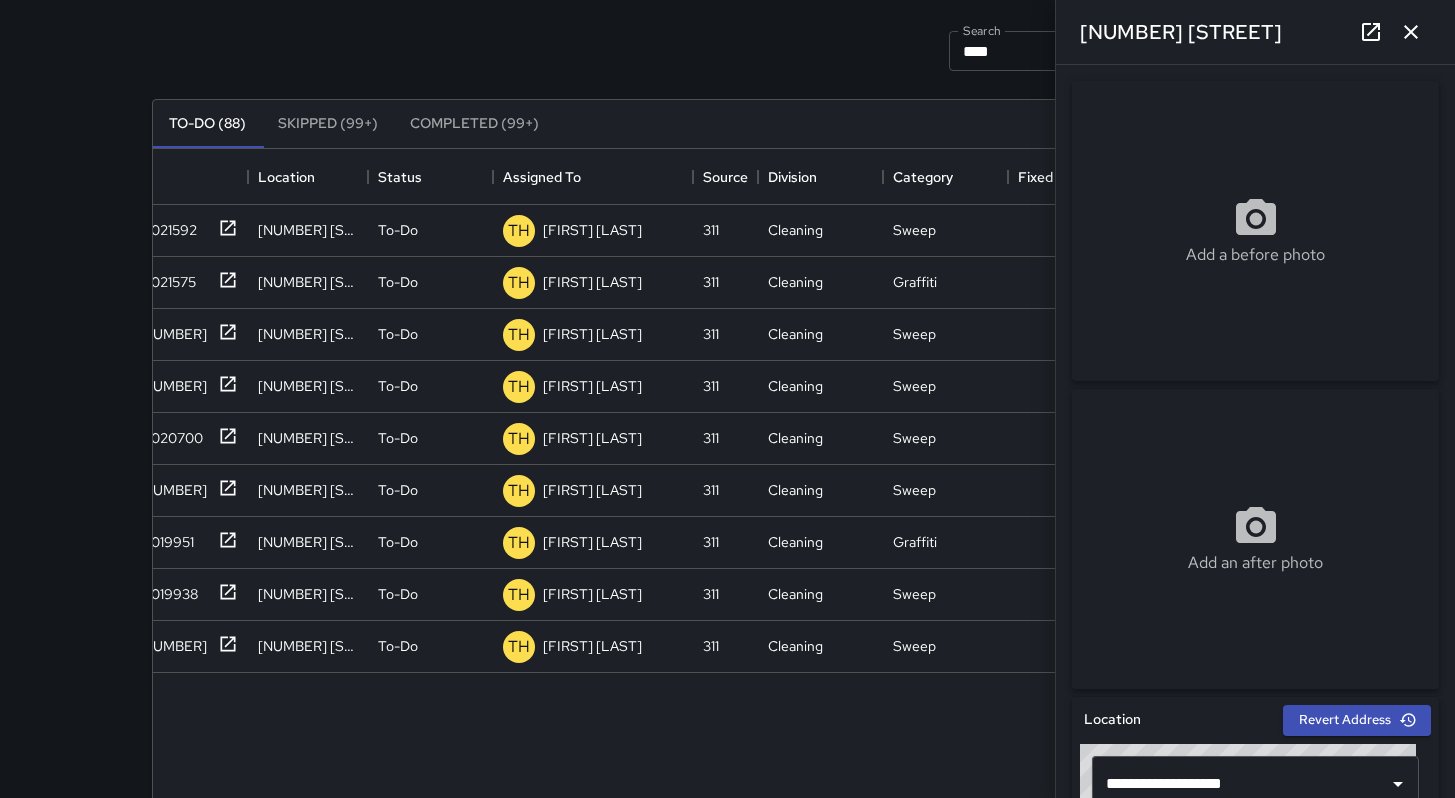 click 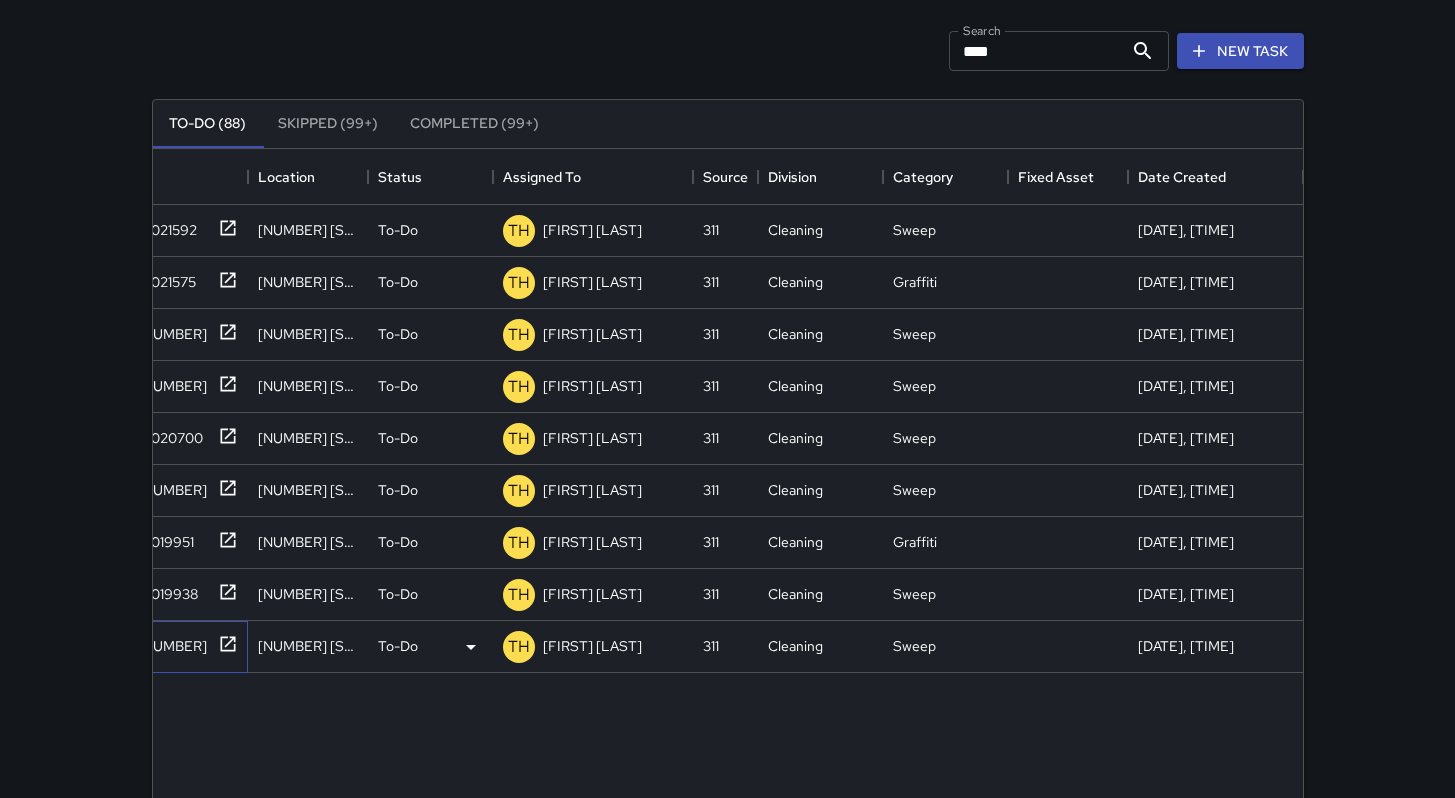 click on "[NUMBER]" at bounding box center [168, 642] 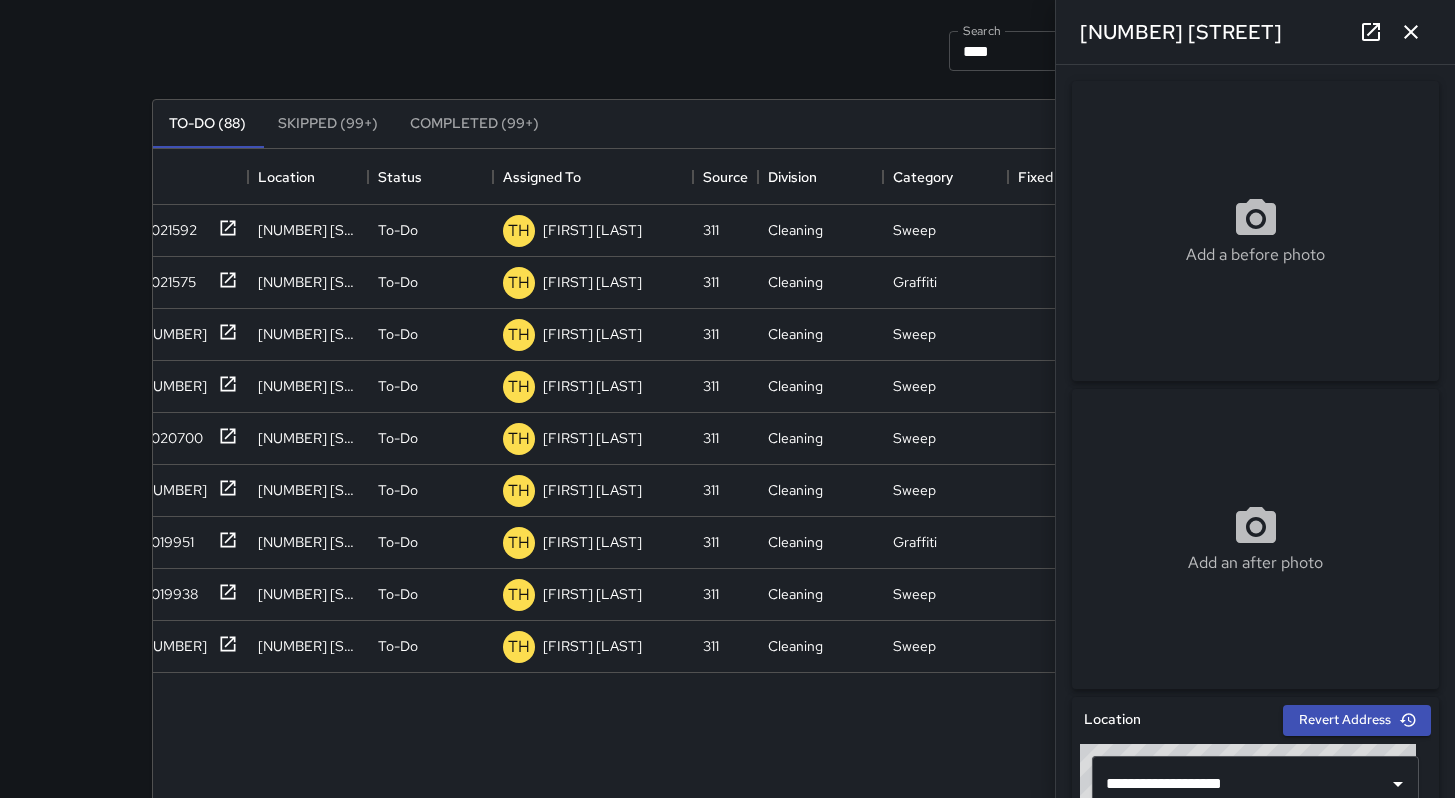 click 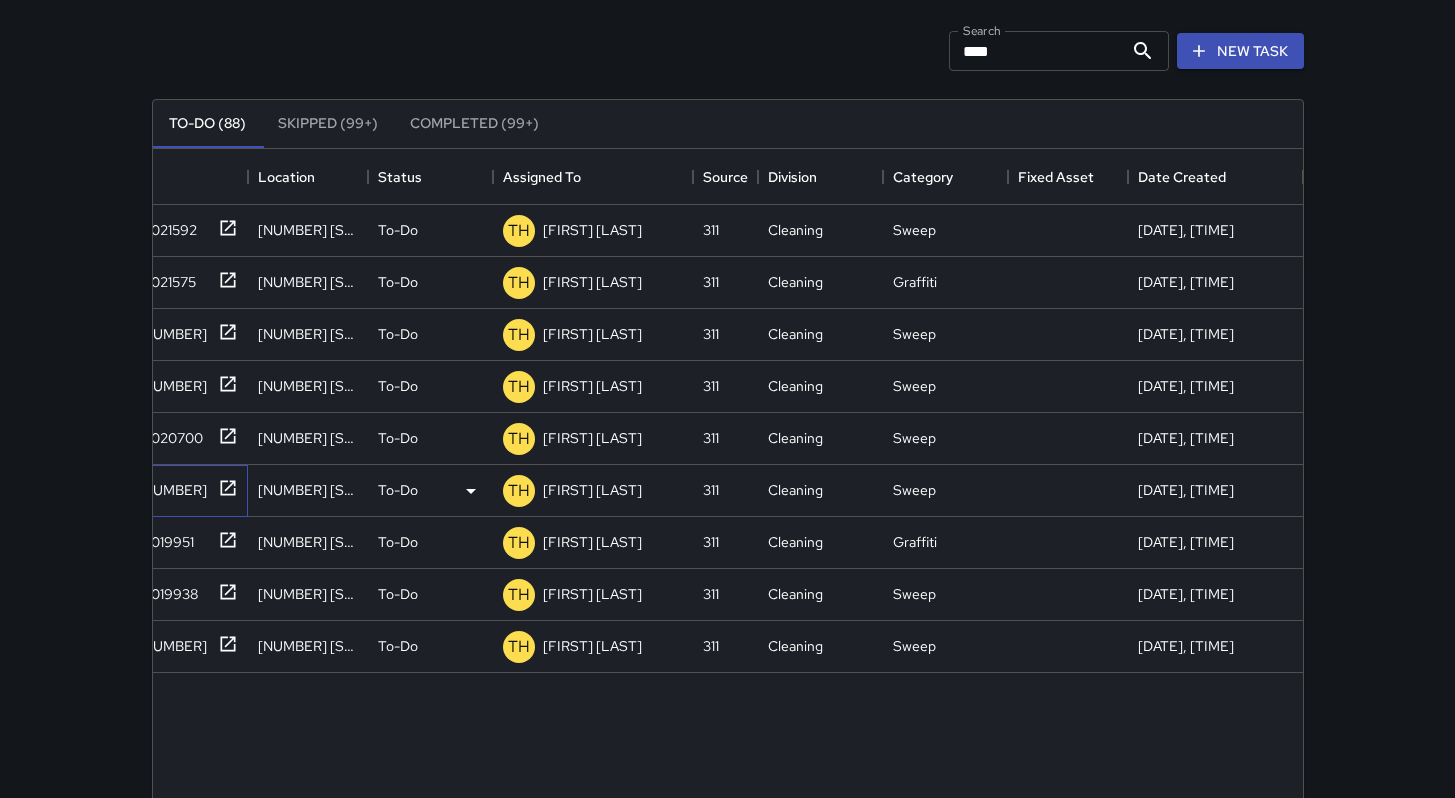 click on "[NUMBER]" at bounding box center (168, 486) 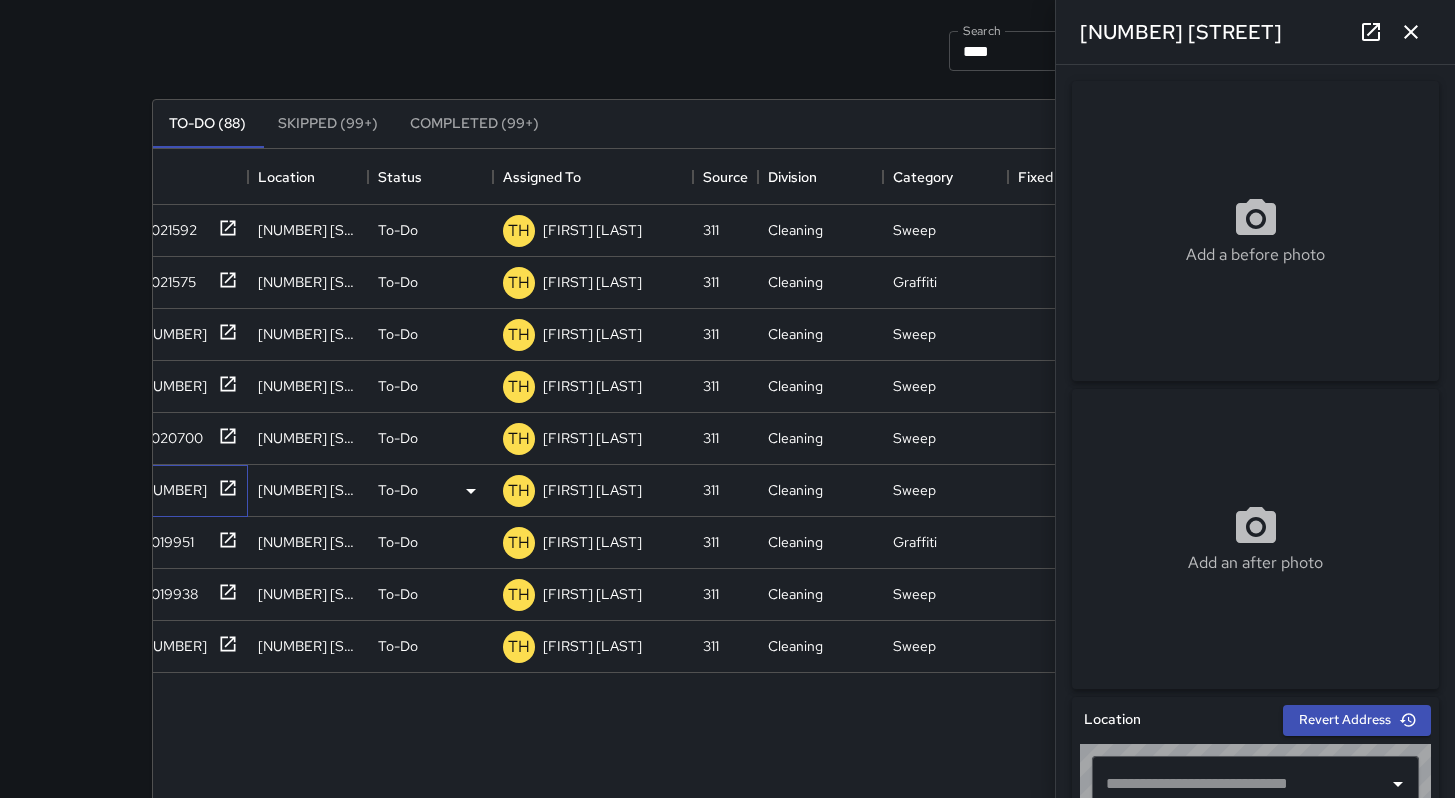 type on "**********" 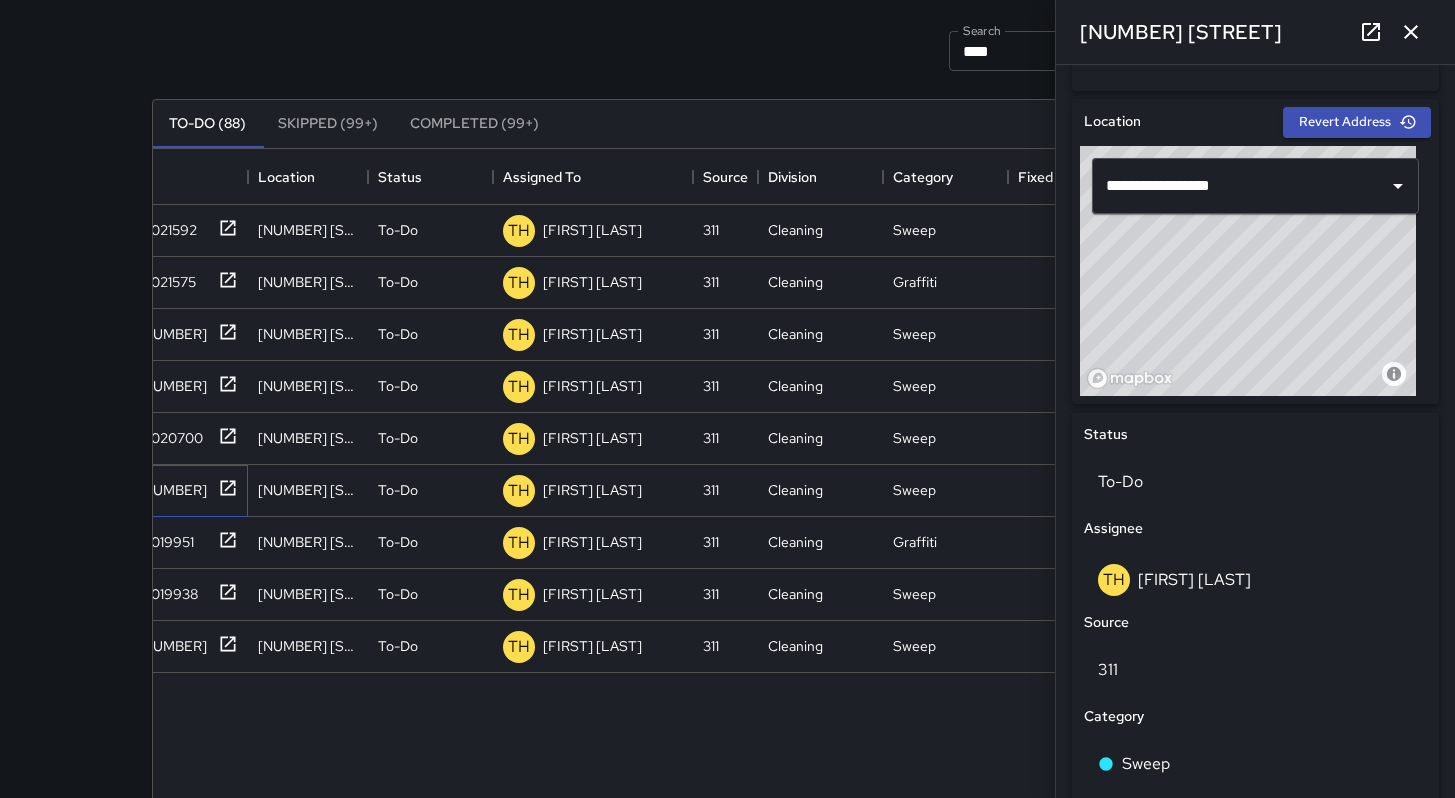 scroll, scrollTop: 792, scrollLeft: 0, axis: vertical 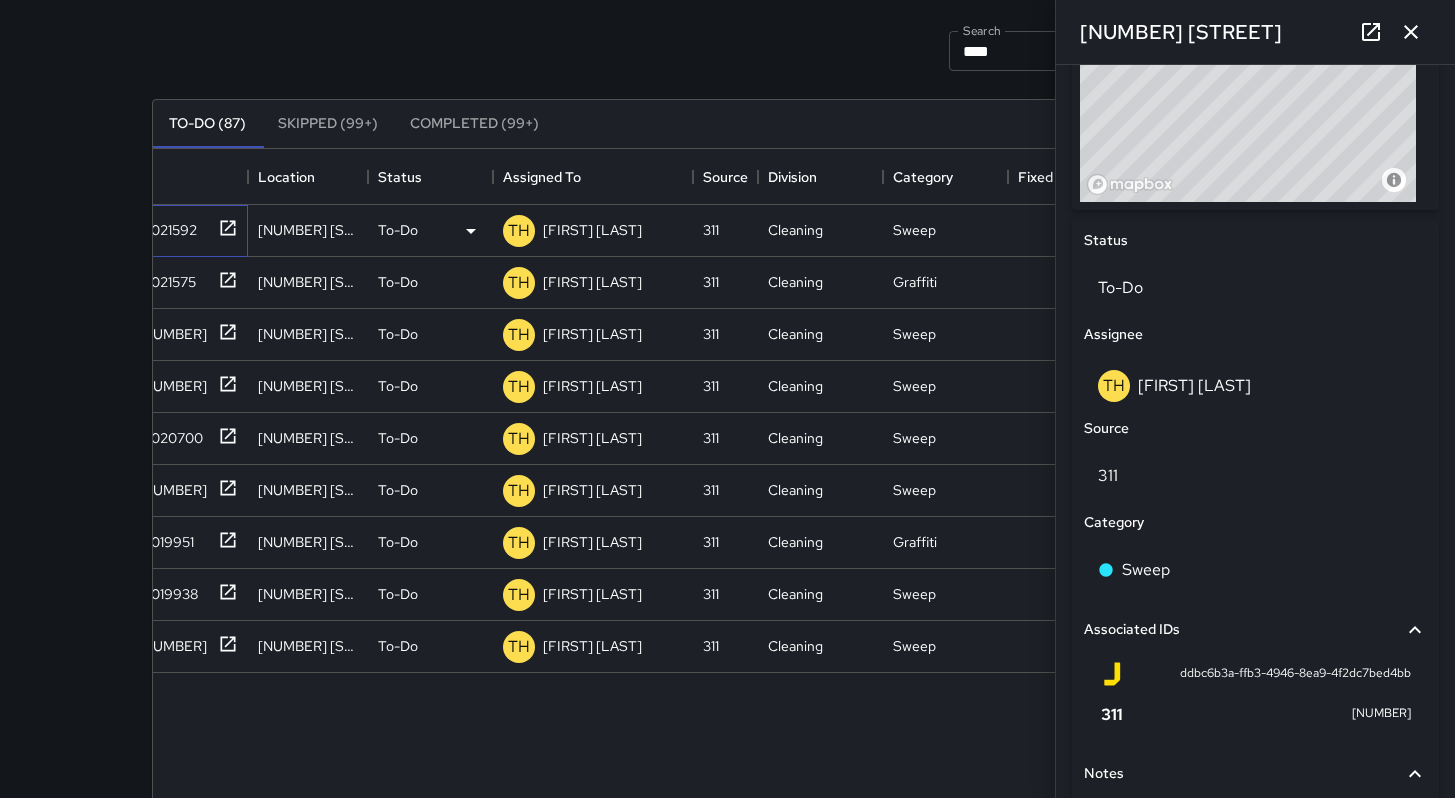 click on "10021592" at bounding box center (163, 226) 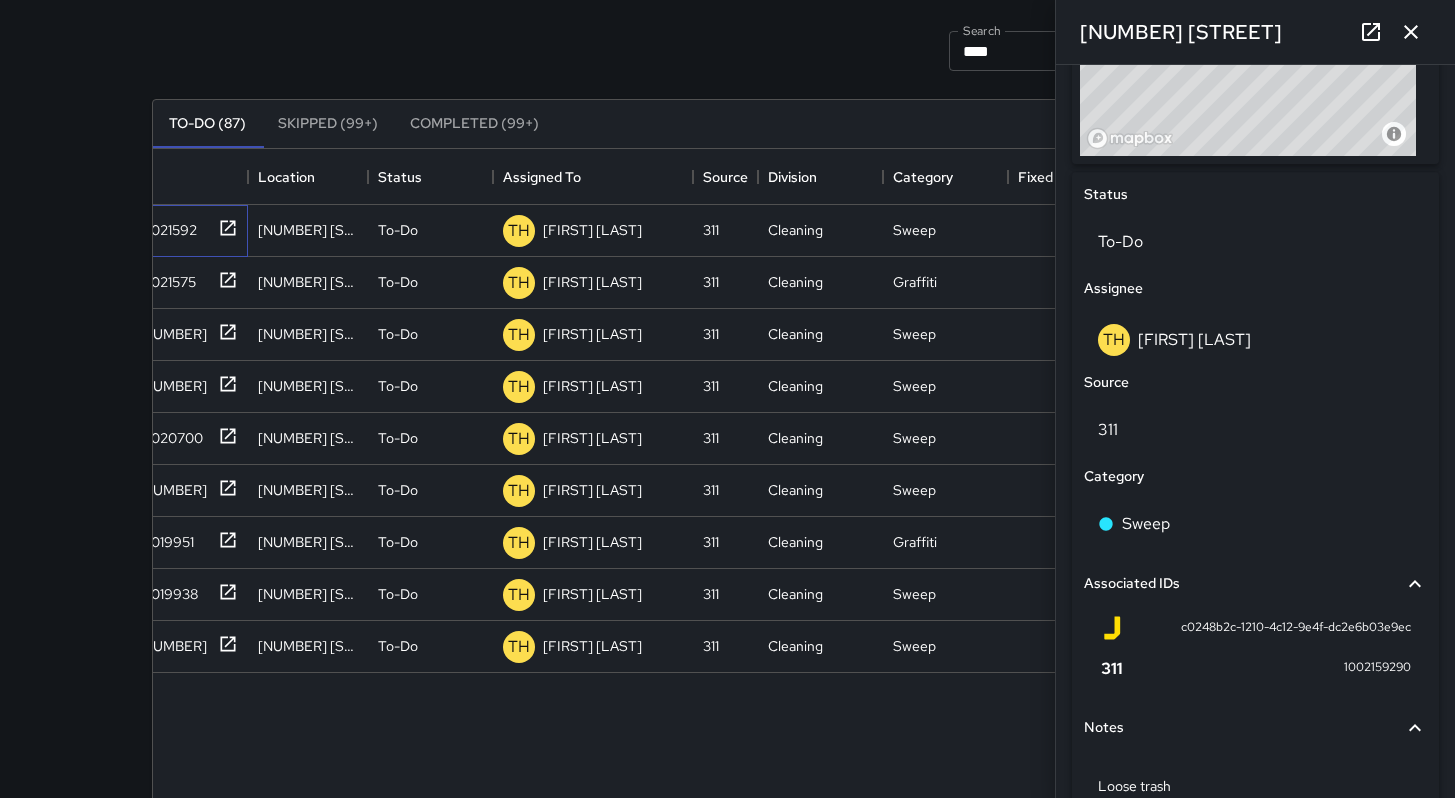 scroll, scrollTop: 939, scrollLeft: 0, axis: vertical 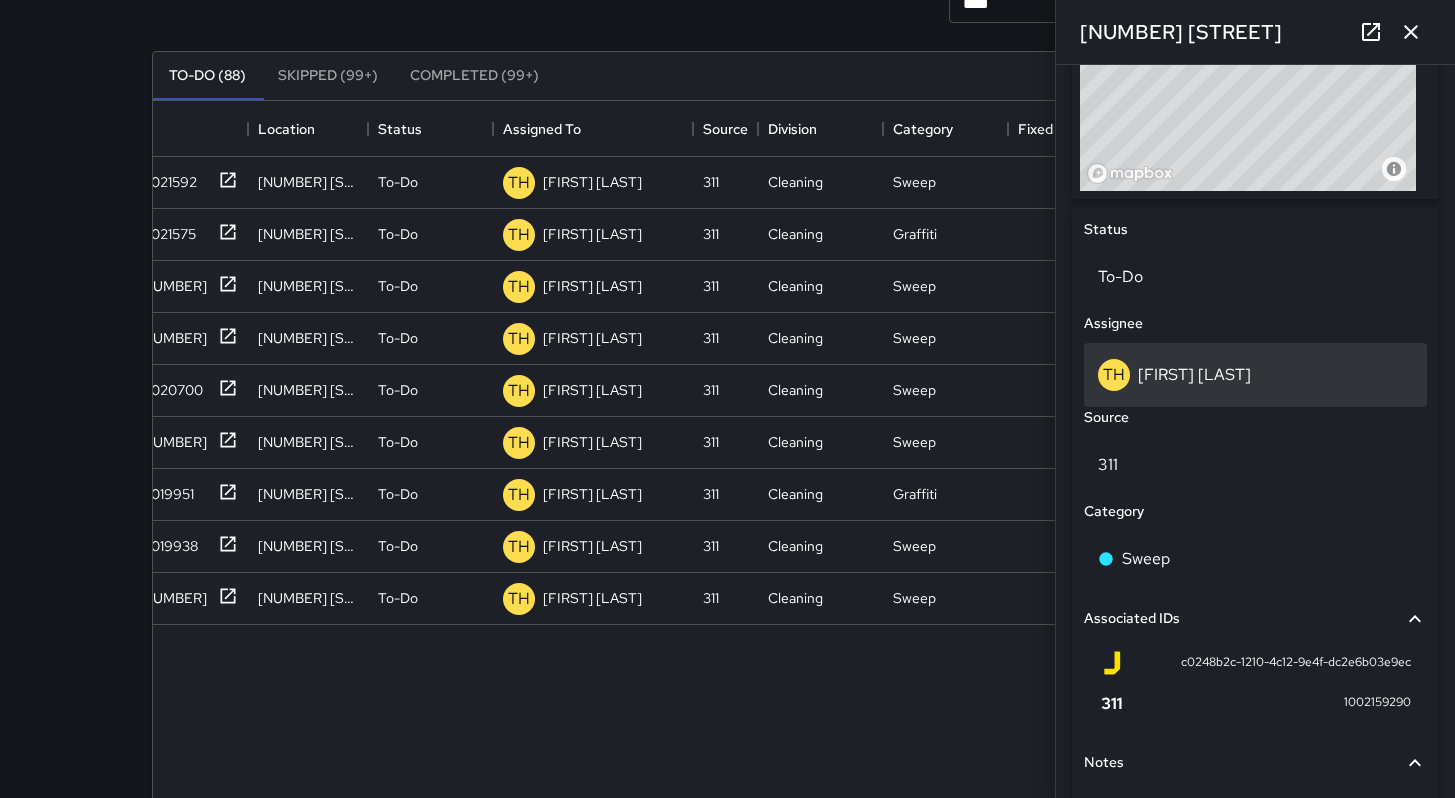 click on "[FIRST] [LAST]" at bounding box center [1255, 375] 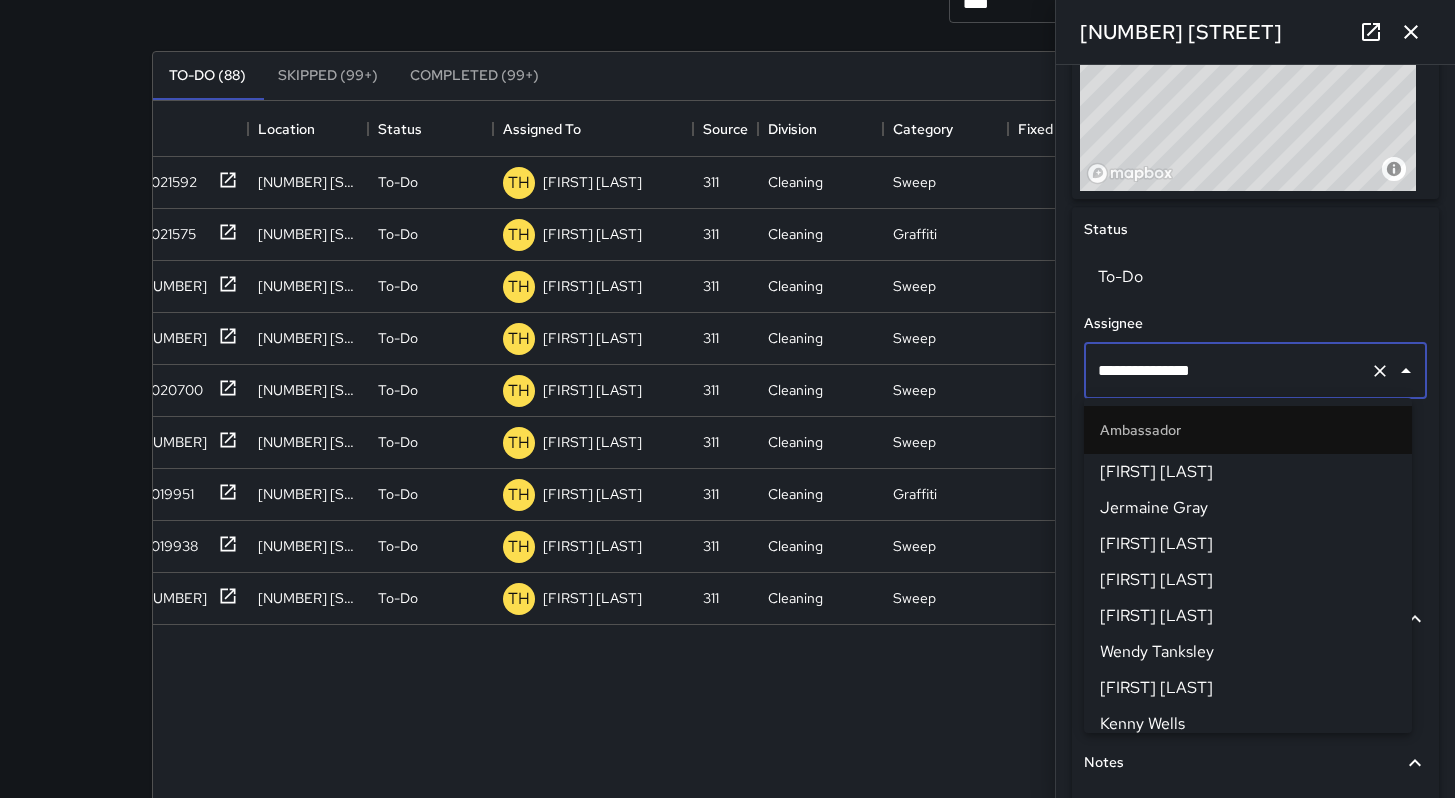 scroll, scrollTop: 1389, scrollLeft: 0, axis: vertical 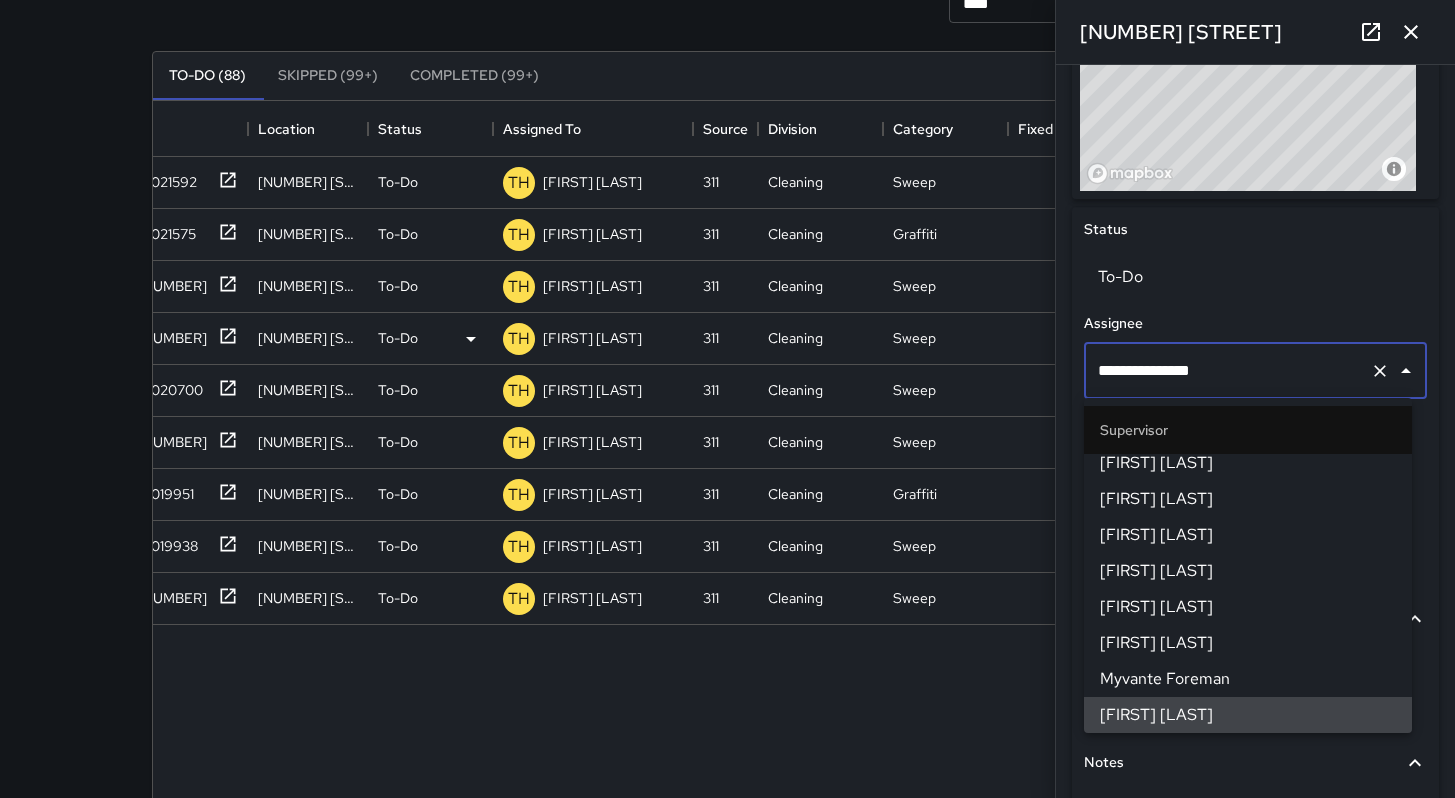 drag, startPoint x: 1210, startPoint y: 385, endPoint x: 875, endPoint y: 329, distance: 339.64835 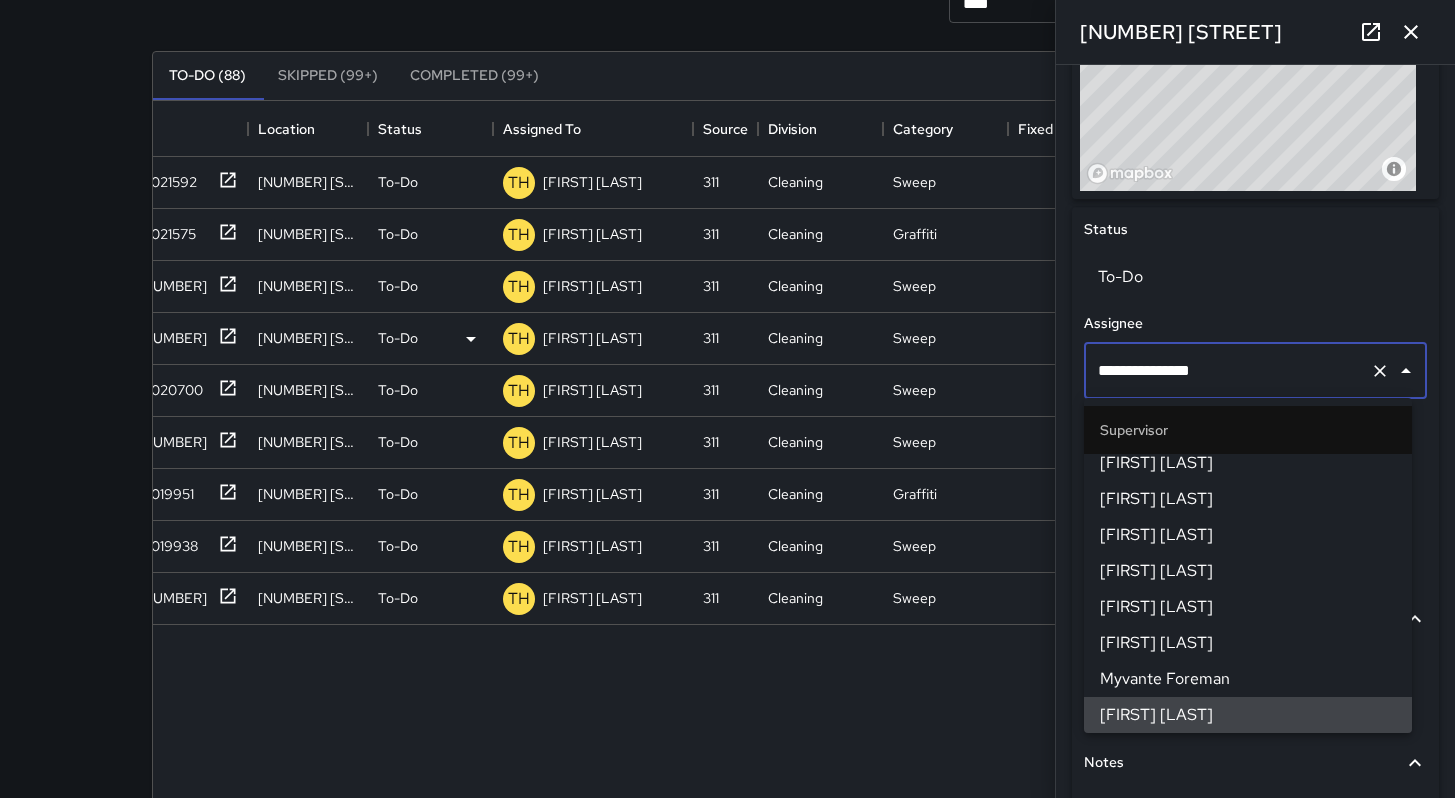 drag, startPoint x: 1234, startPoint y: 366, endPoint x: 981, endPoint y: 353, distance: 253.33377 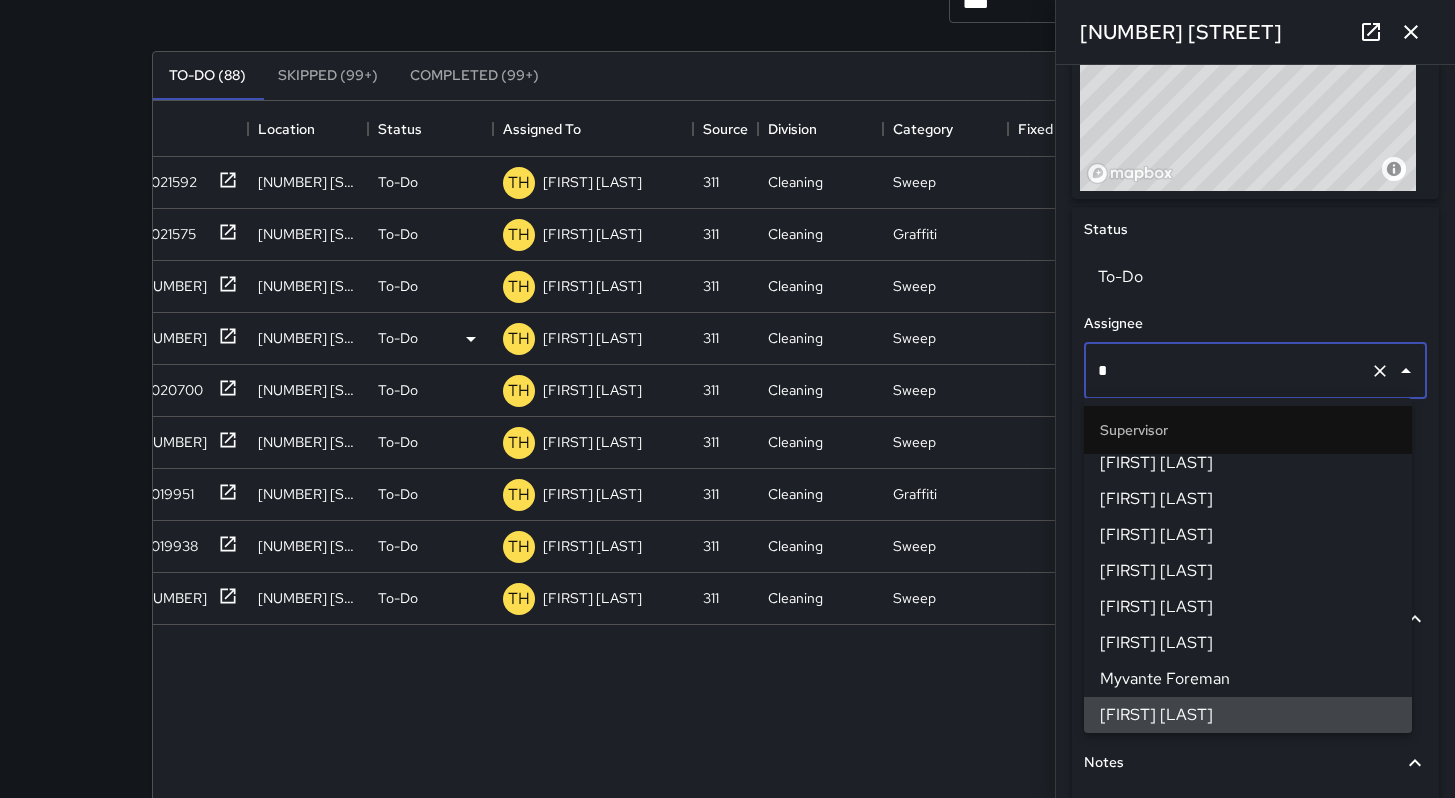 scroll, scrollTop: 0, scrollLeft: 0, axis: both 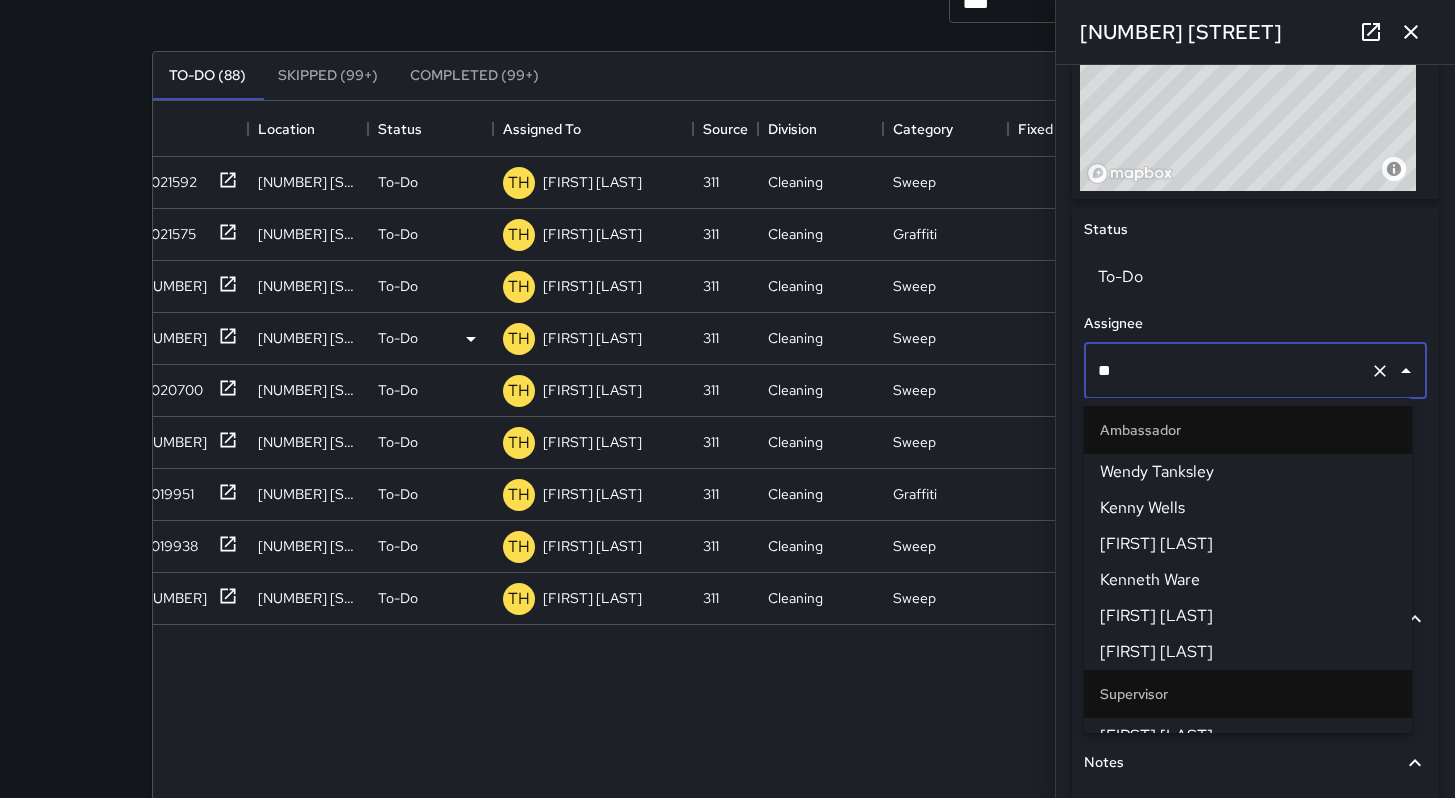 type on "***" 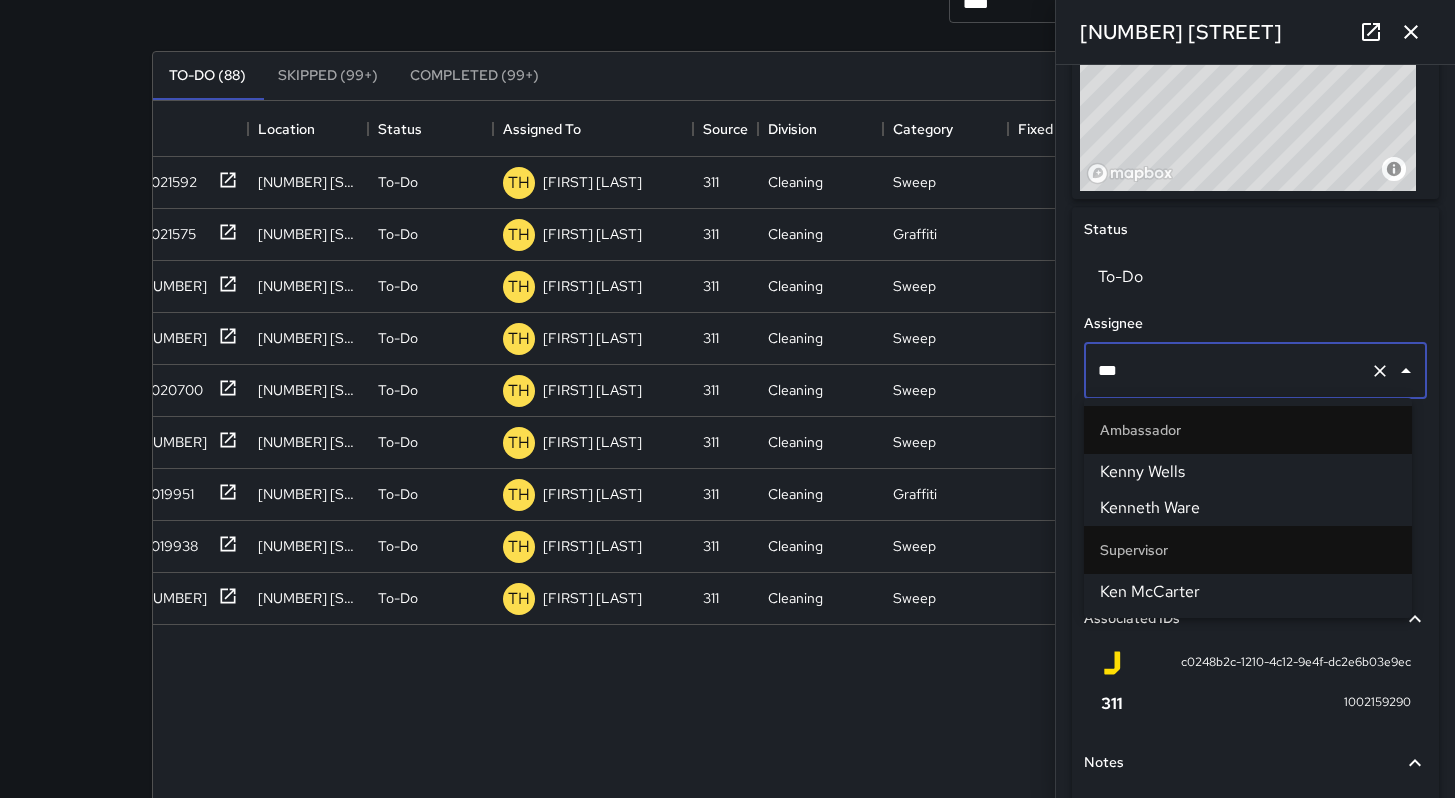click on "Ken McCarter" at bounding box center [1248, 592] 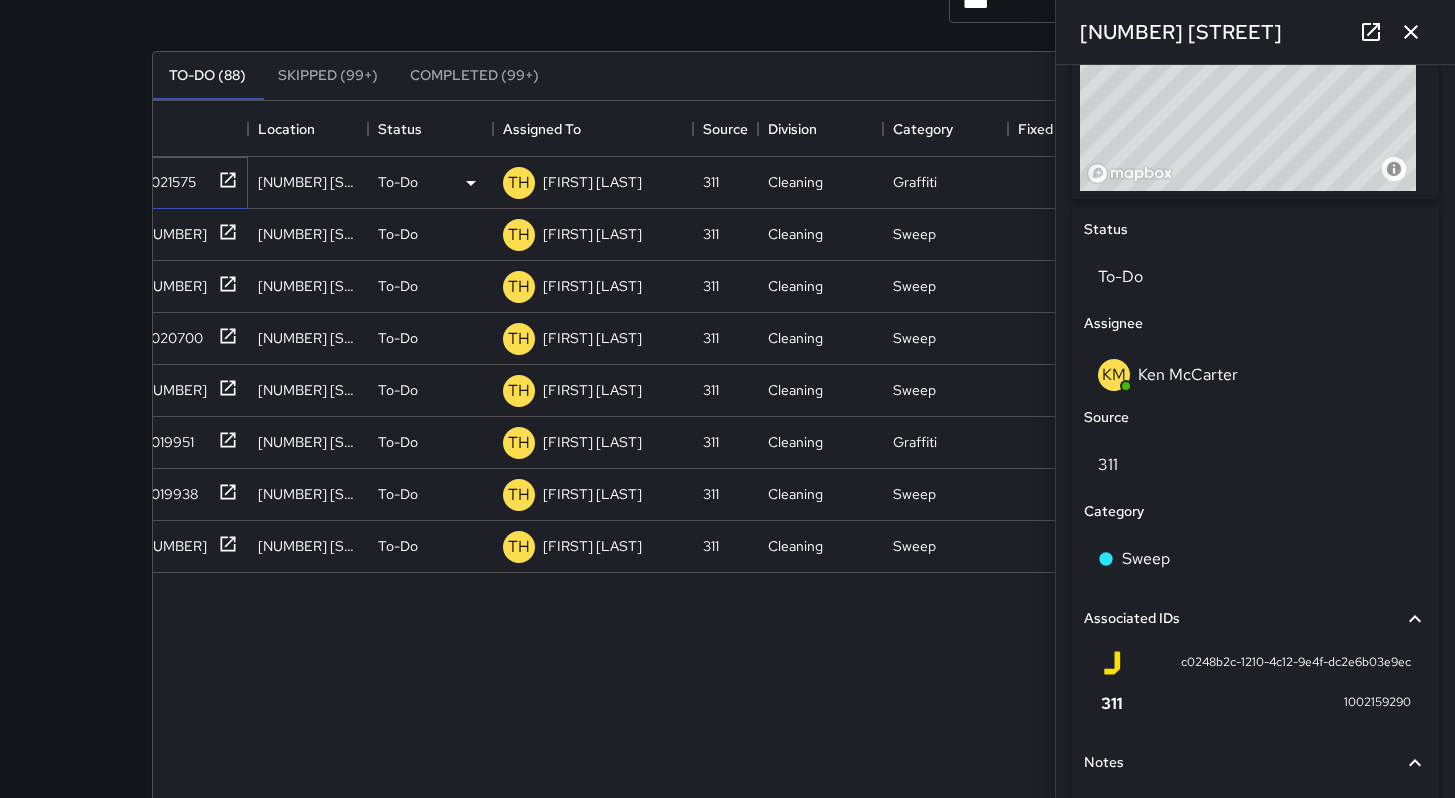 click on "10021575" at bounding box center (163, 178) 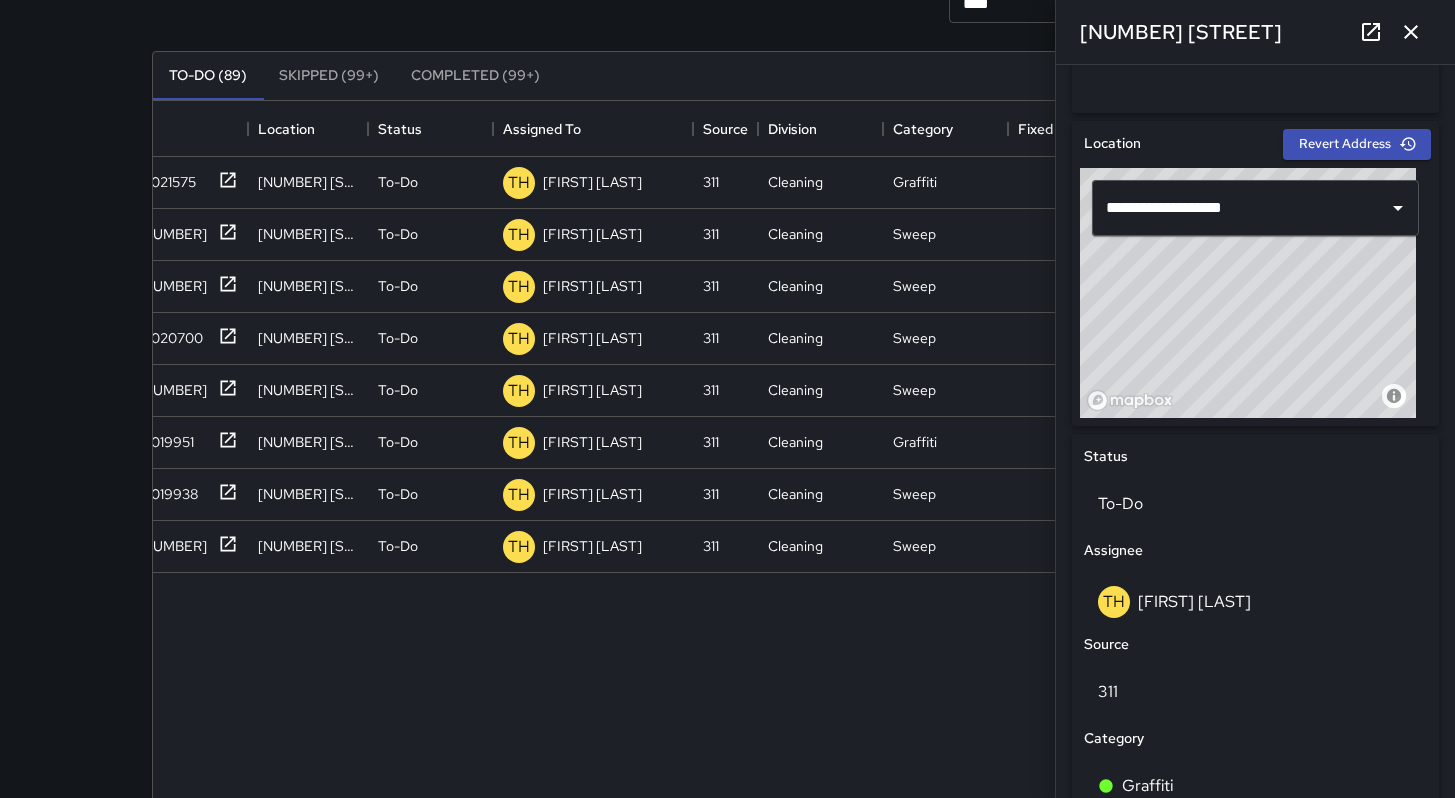 scroll, scrollTop: 979, scrollLeft: 0, axis: vertical 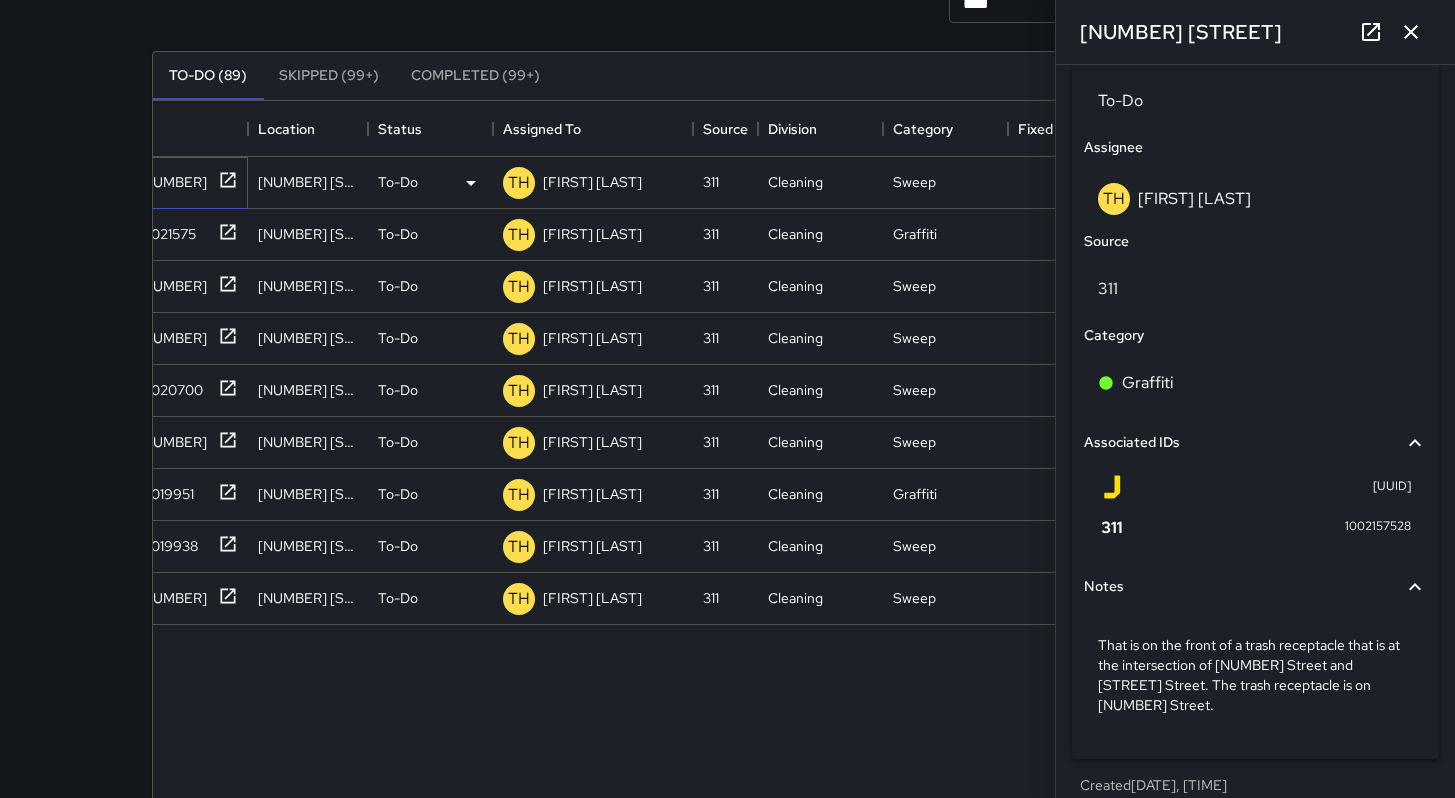 click on "[NUMBER]" at bounding box center (168, 178) 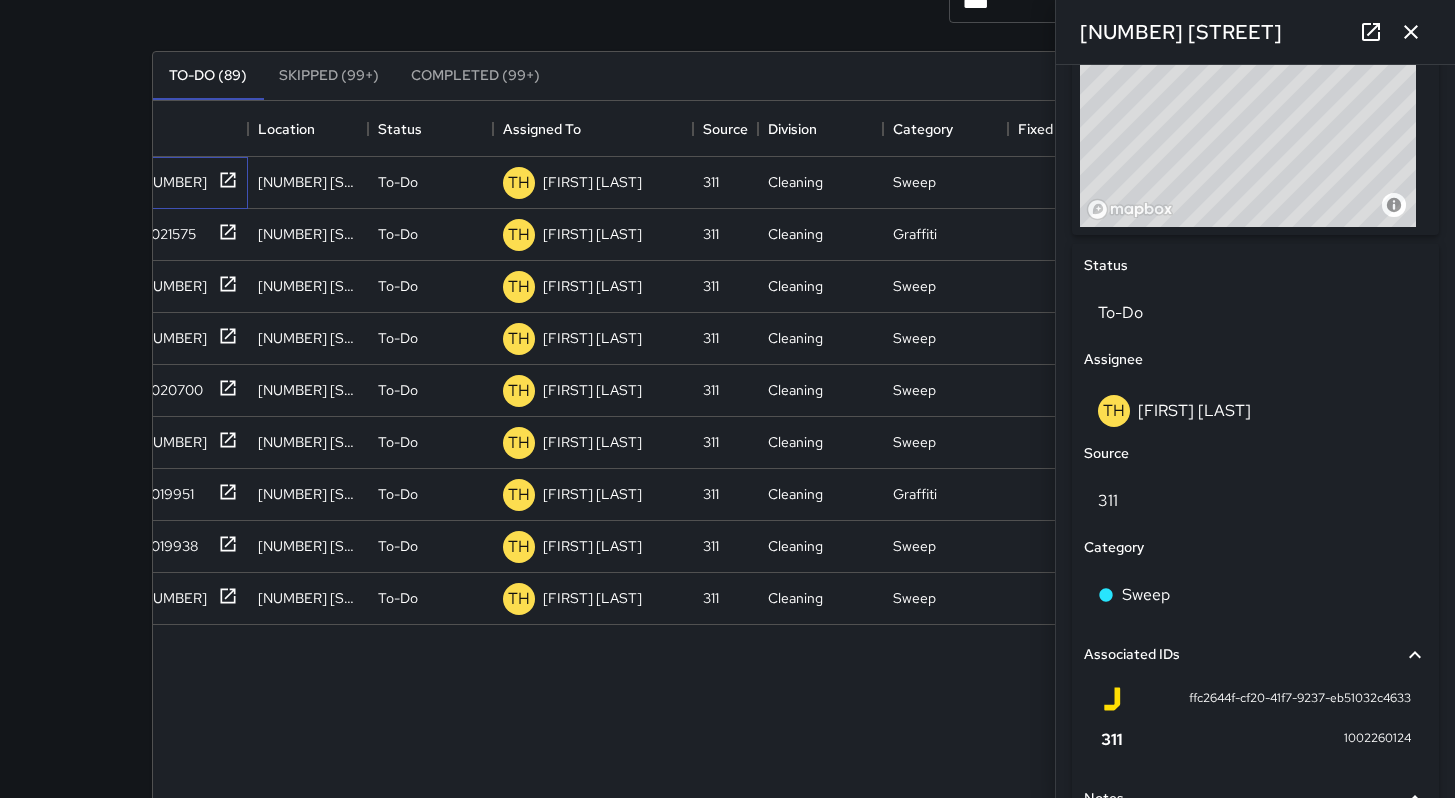 scroll, scrollTop: 1020, scrollLeft: 0, axis: vertical 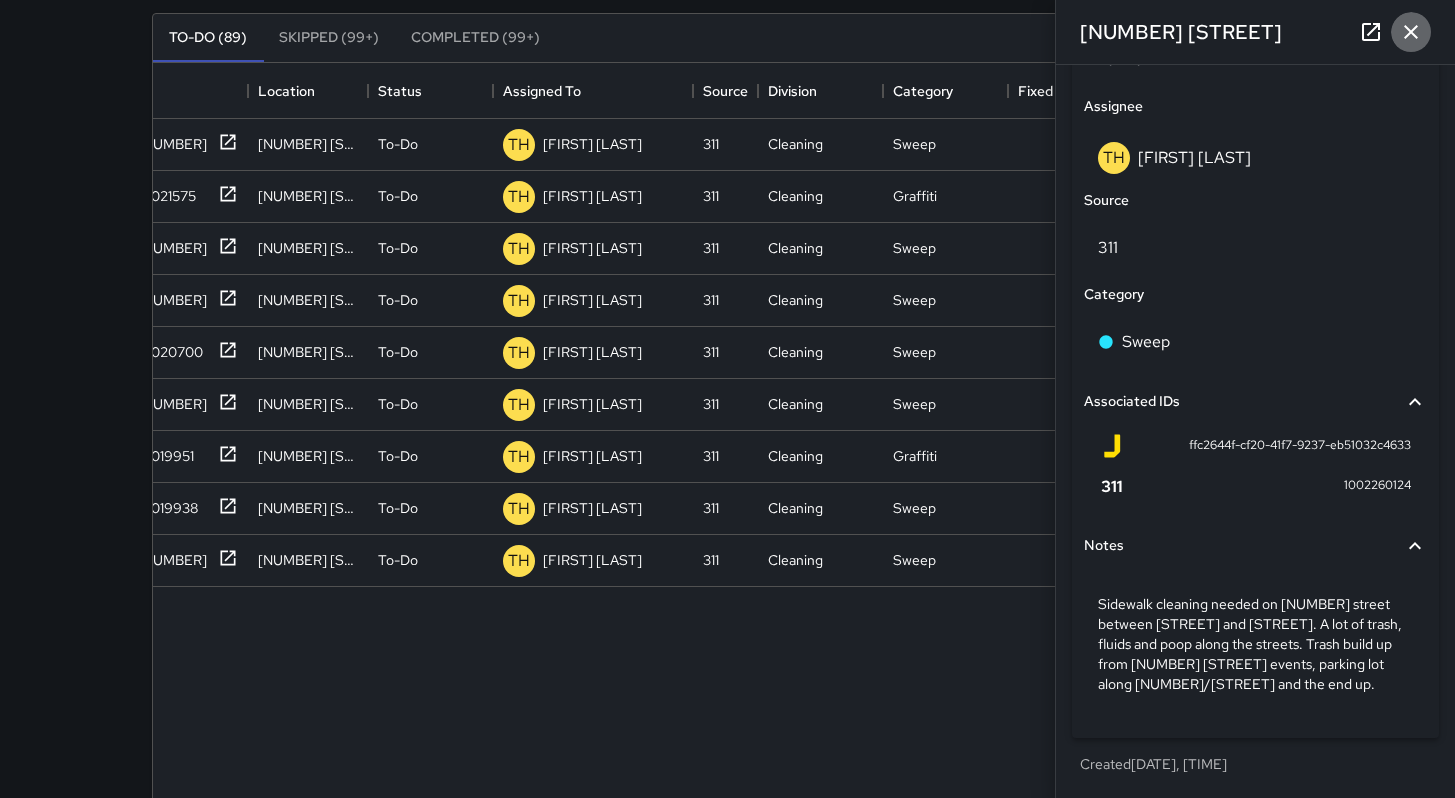 click 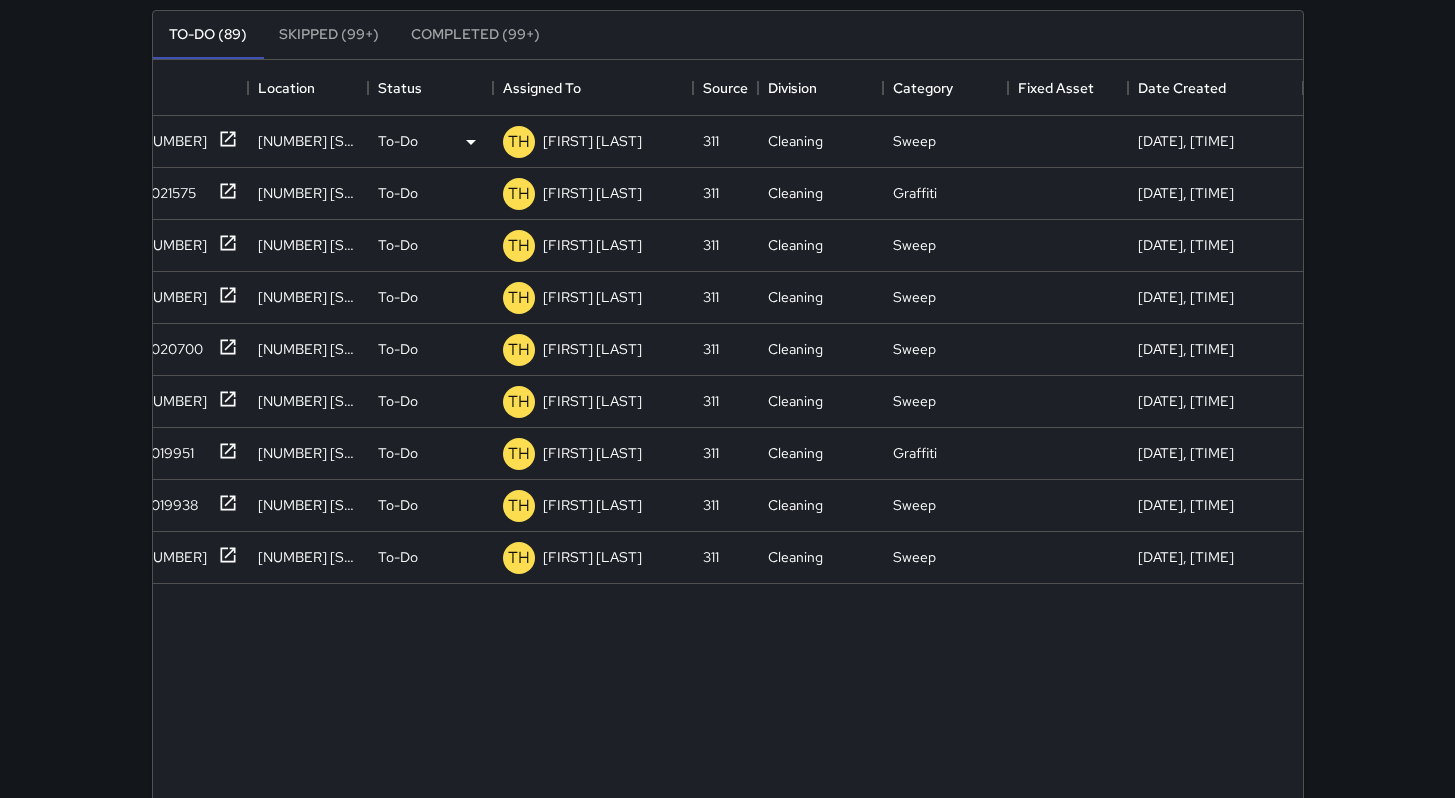 scroll, scrollTop: 193, scrollLeft: 0, axis: vertical 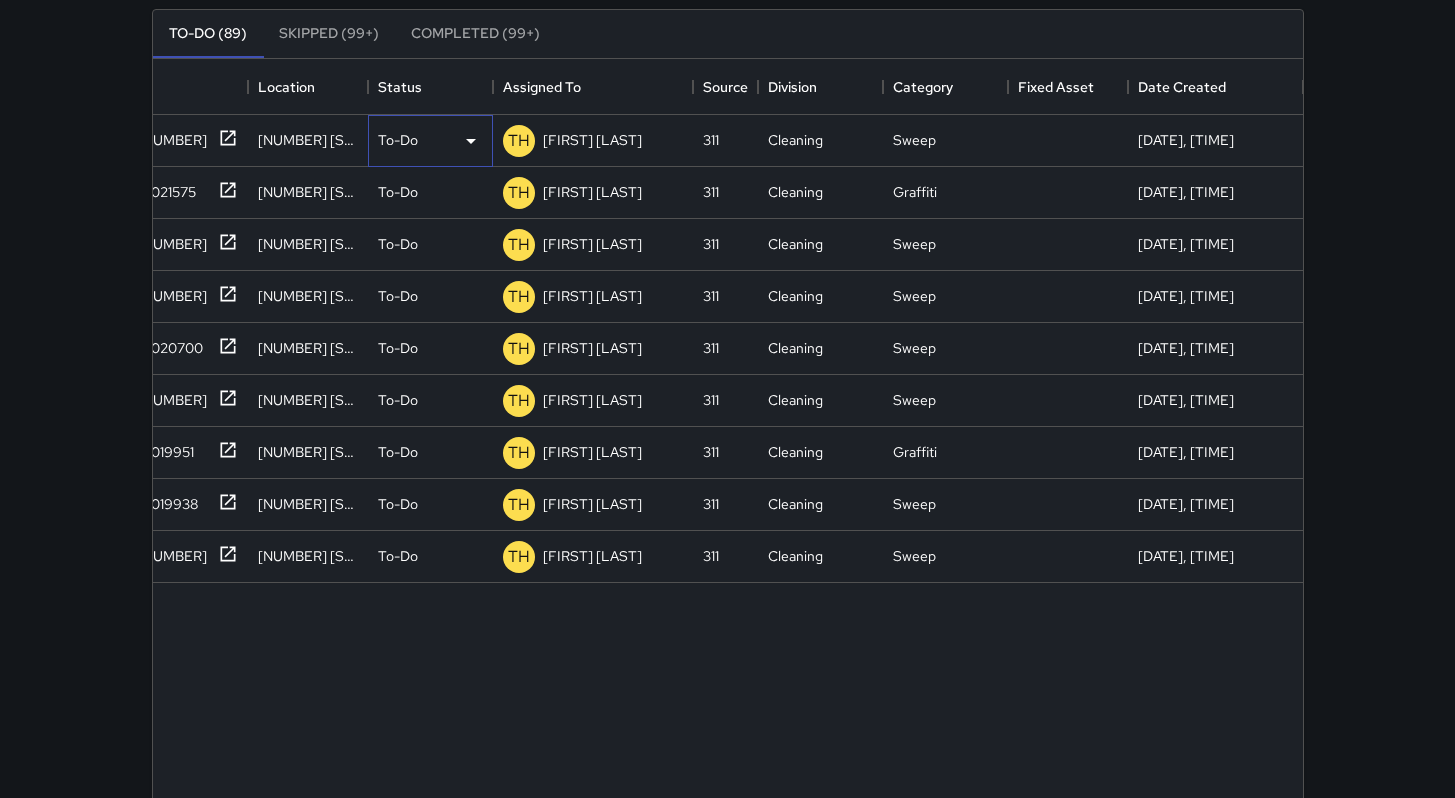 click on "To-Do" at bounding box center [398, 140] 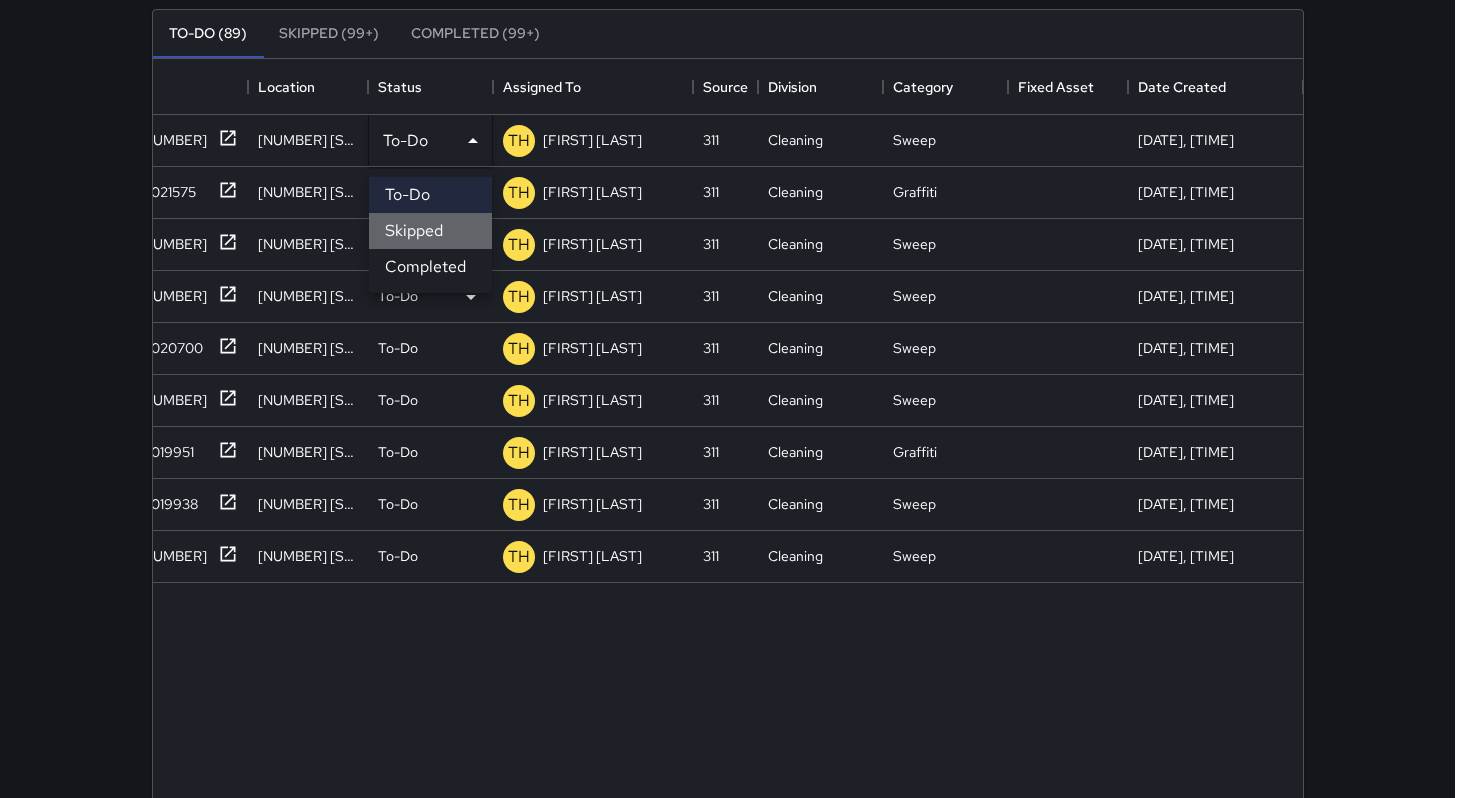 click on "Skipped" at bounding box center [430, 231] 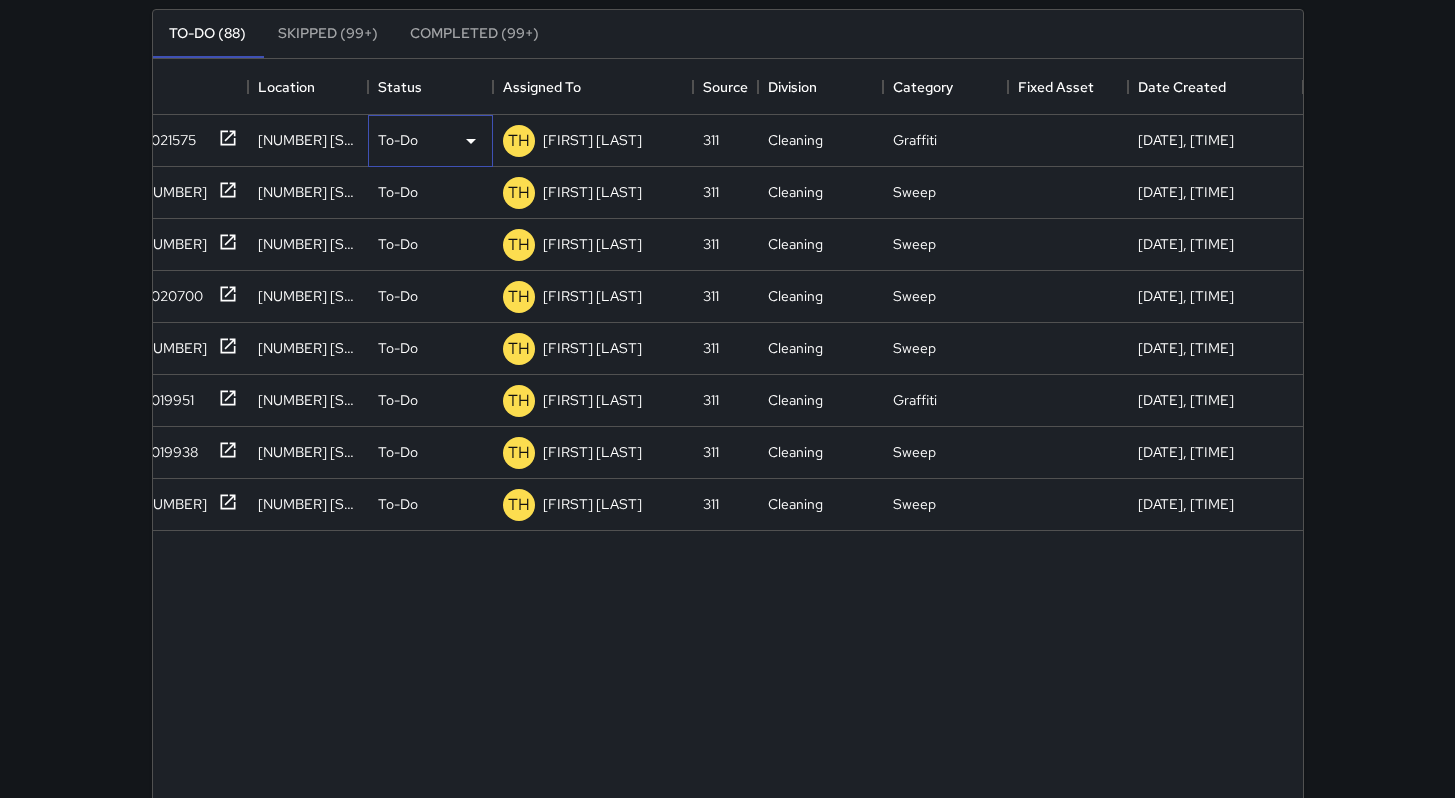 click on "To-Do" at bounding box center [398, 140] 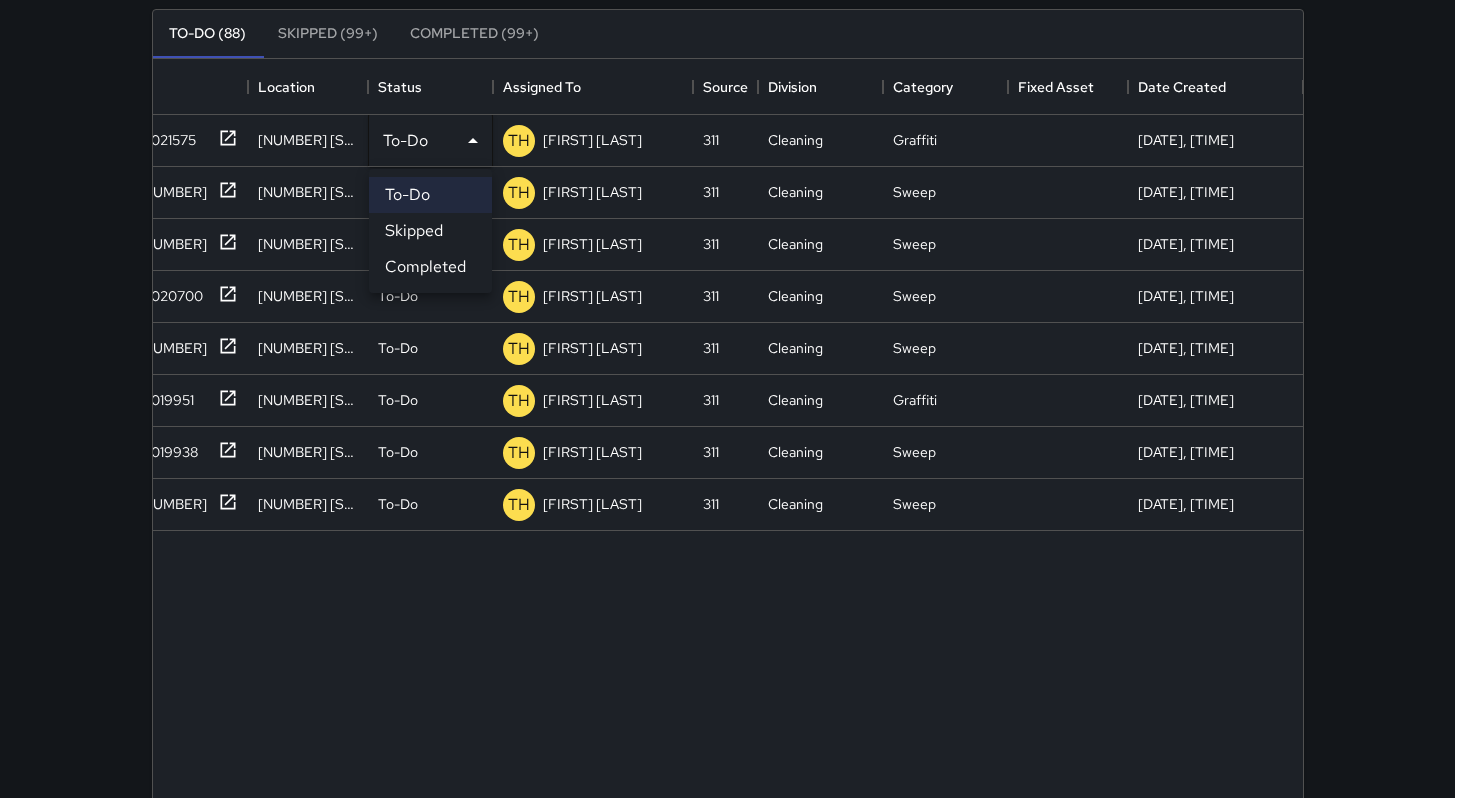 click on "Skipped" at bounding box center (430, 231) 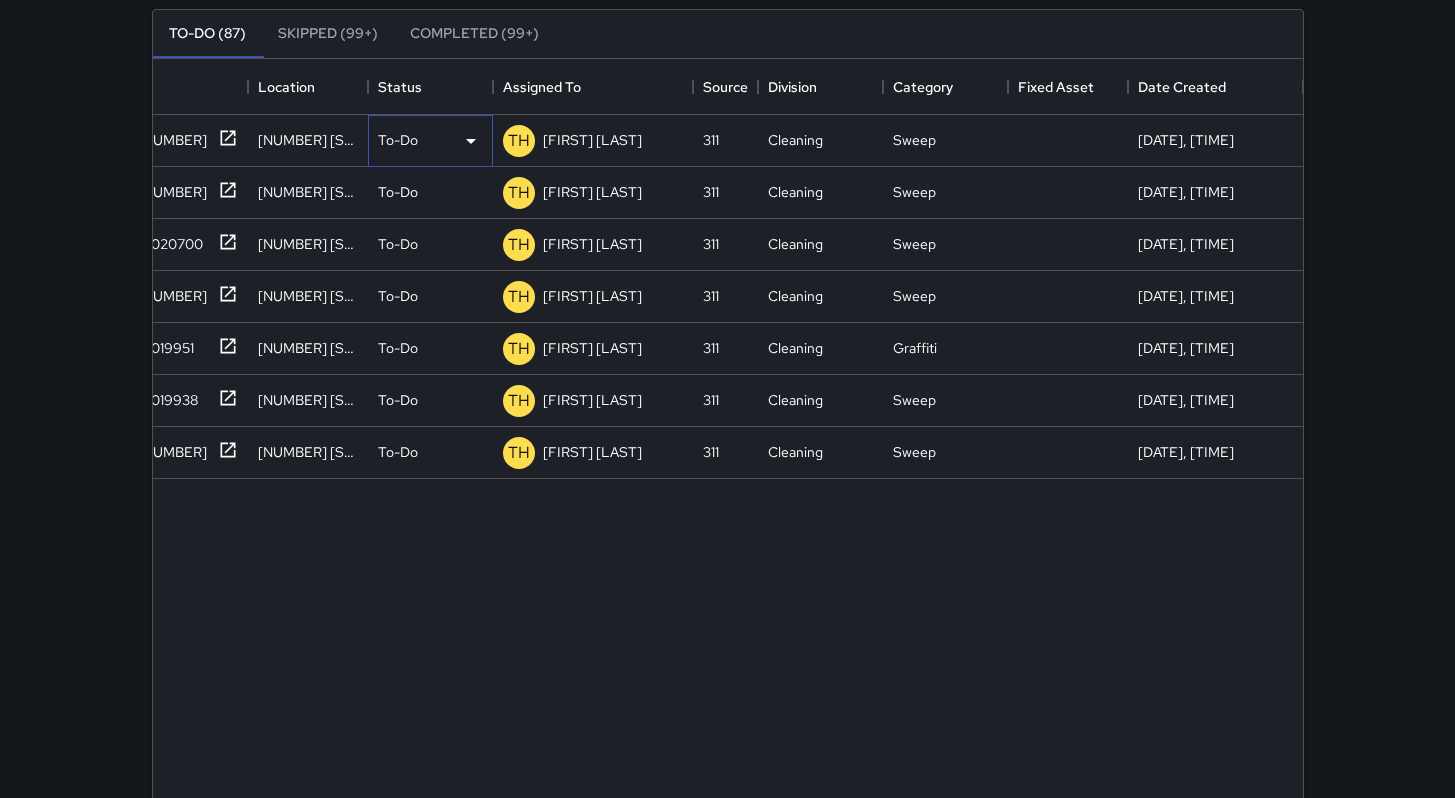click on "To-Do" at bounding box center (398, 140) 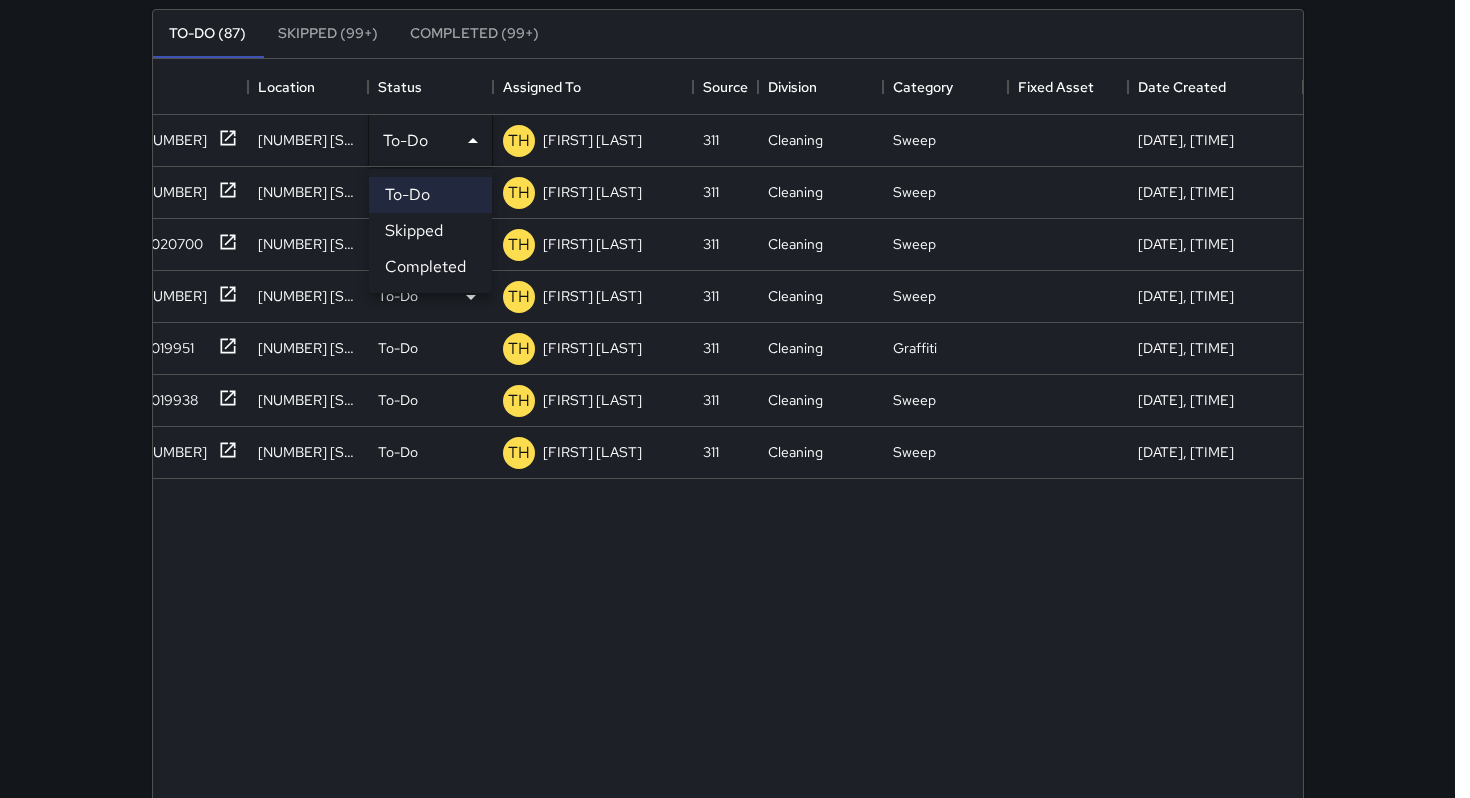 click on "Skipped" at bounding box center [430, 231] 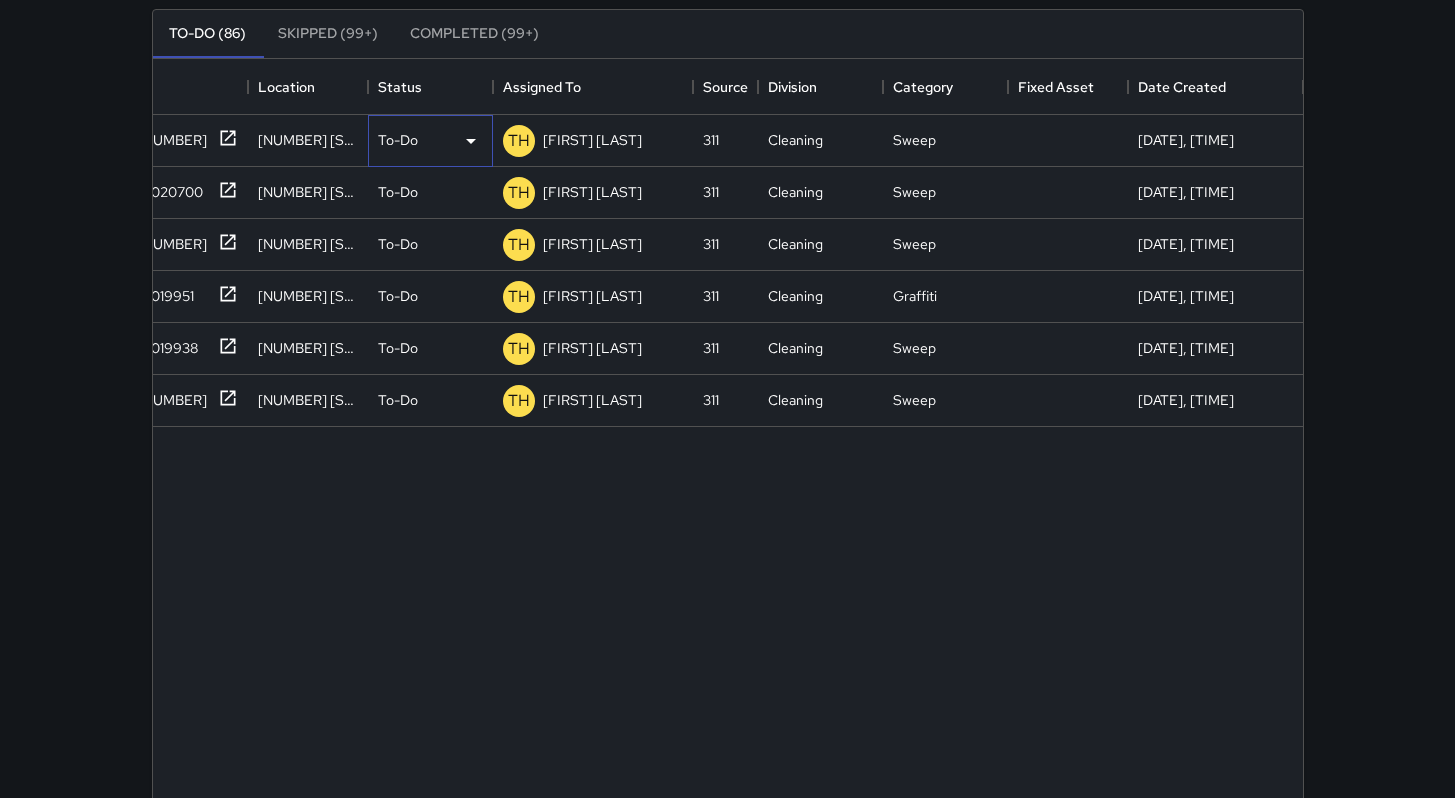 click on "To-Do" at bounding box center [430, 141] 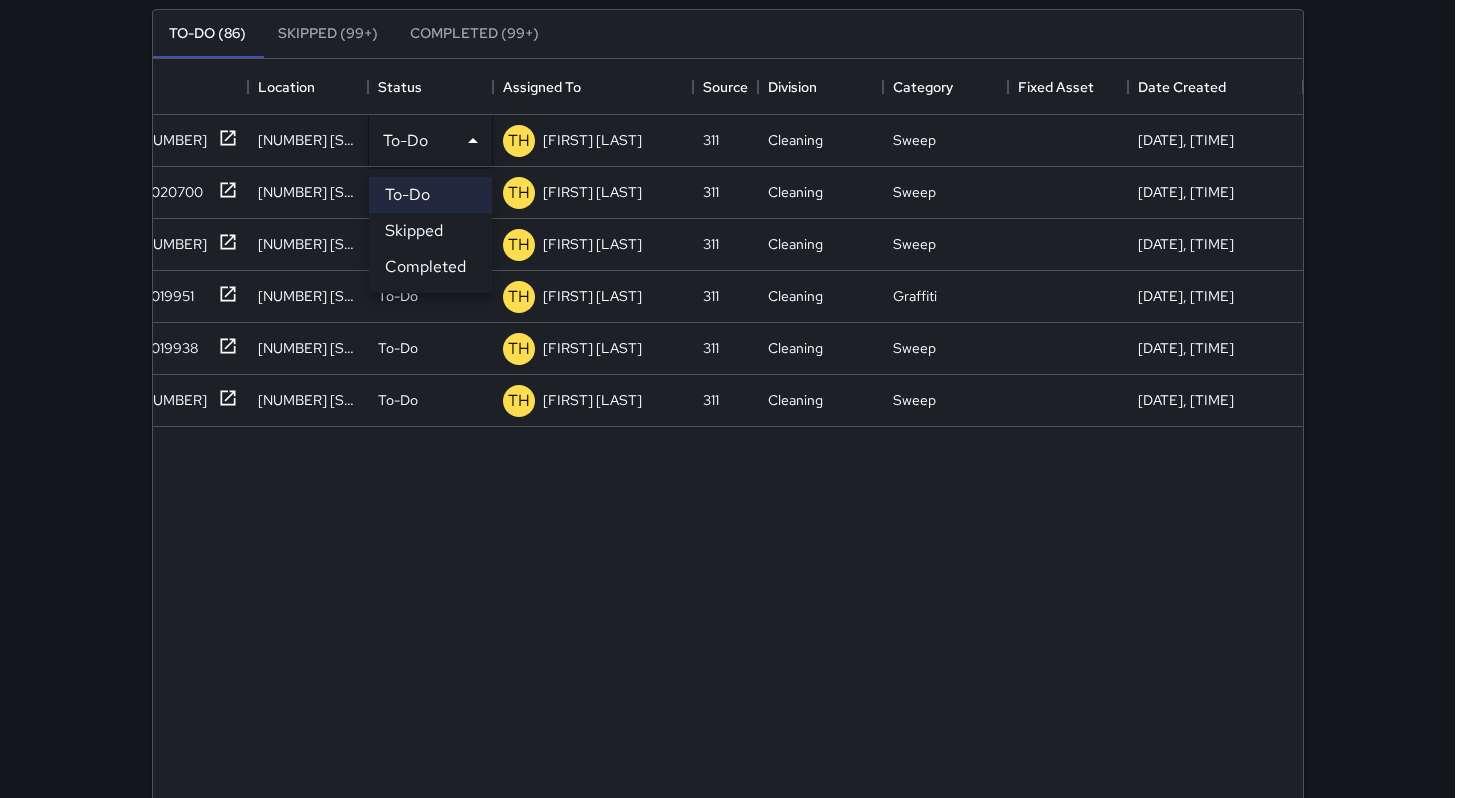 click on "Skipped" at bounding box center [430, 231] 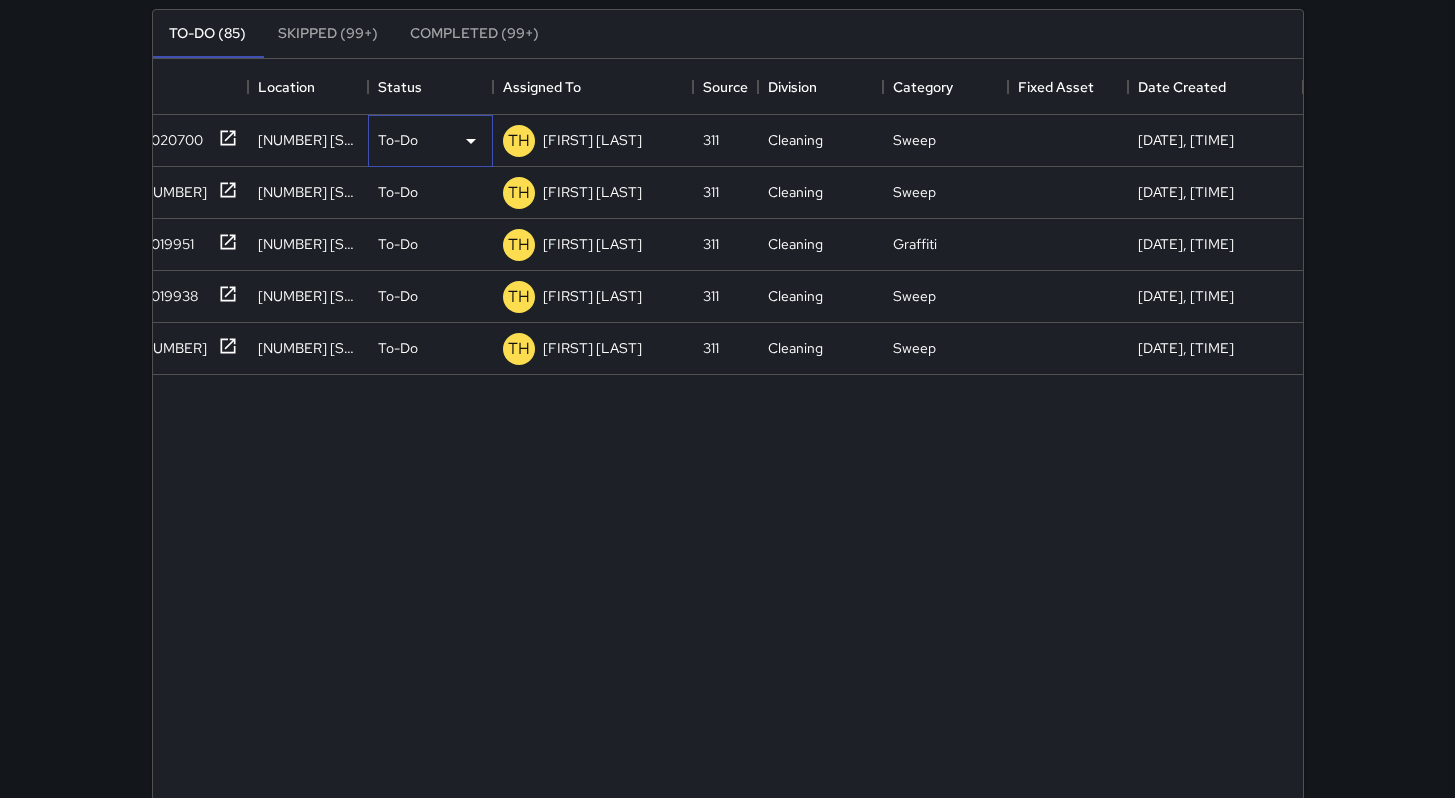 click on "To-Do" at bounding box center (398, 140) 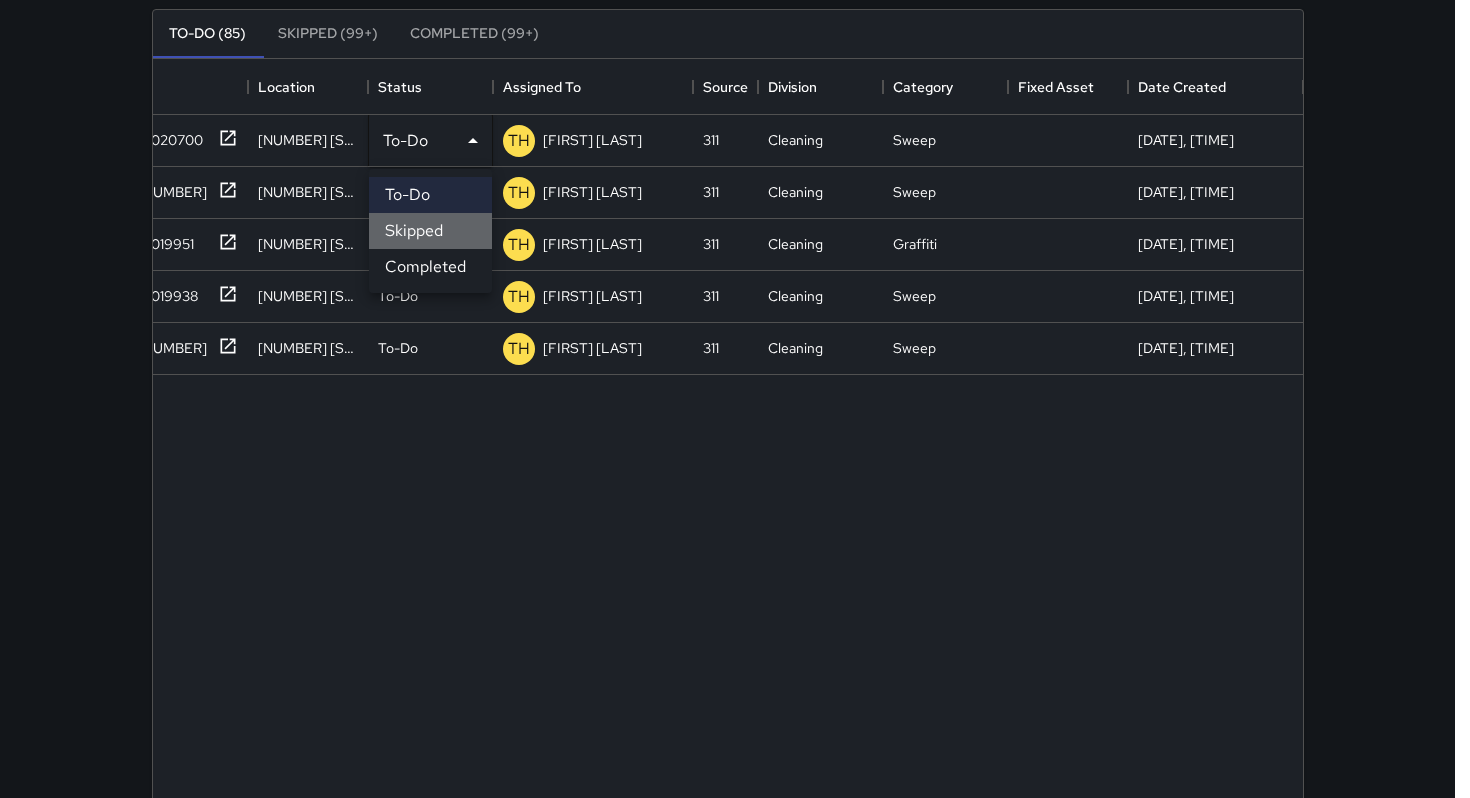 click on "Skipped" at bounding box center (430, 231) 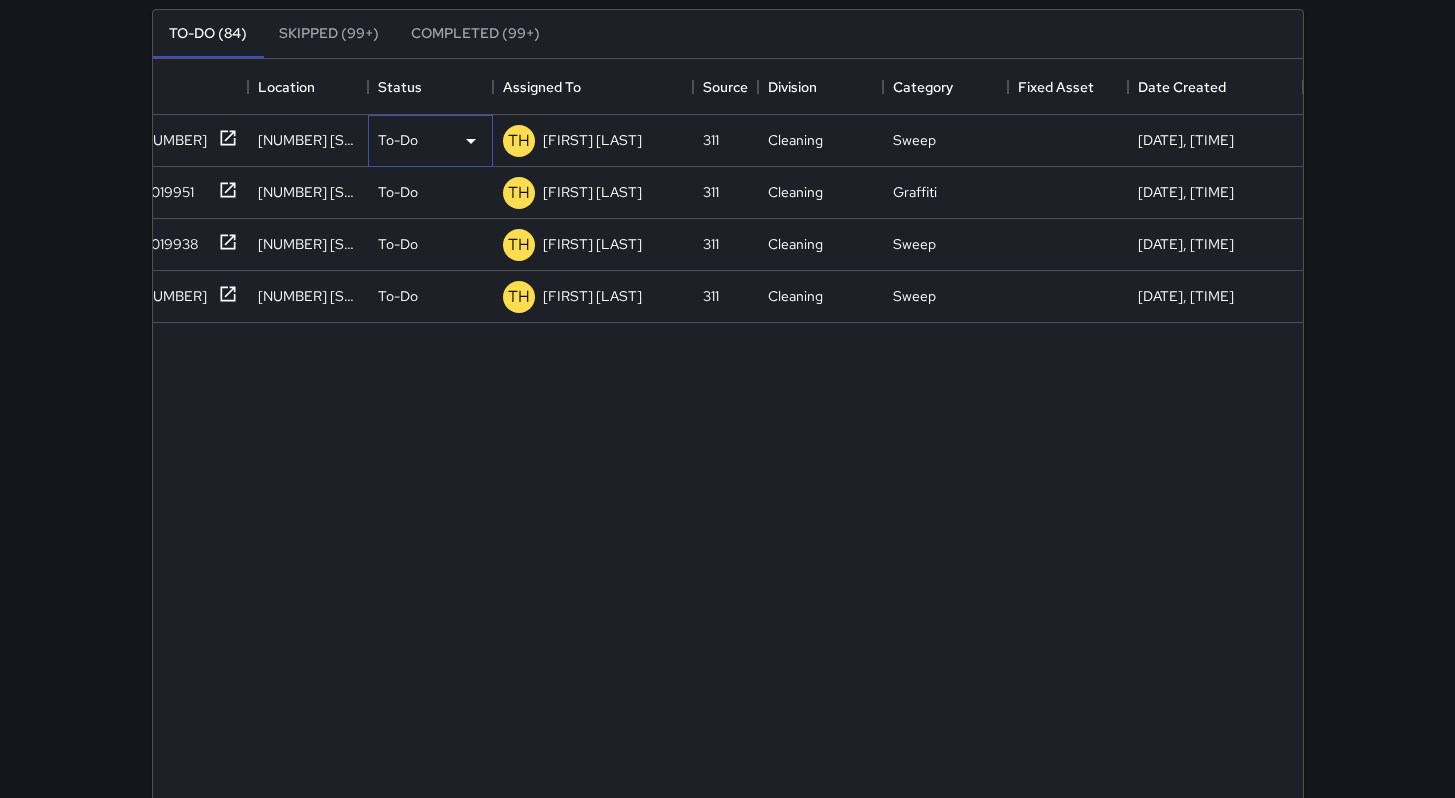 click on "To-Do" at bounding box center (398, 140) 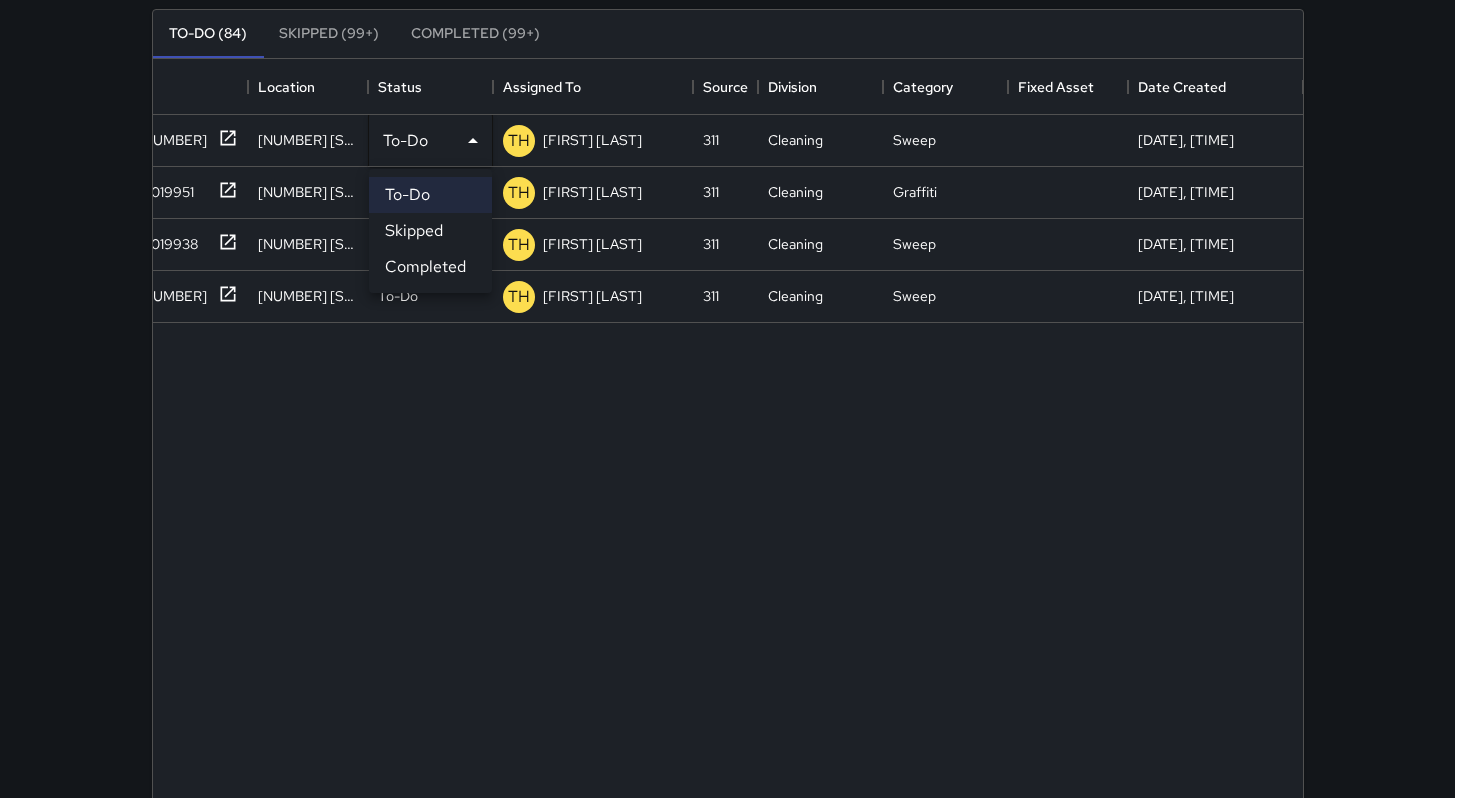 click on "Skipped" at bounding box center [430, 231] 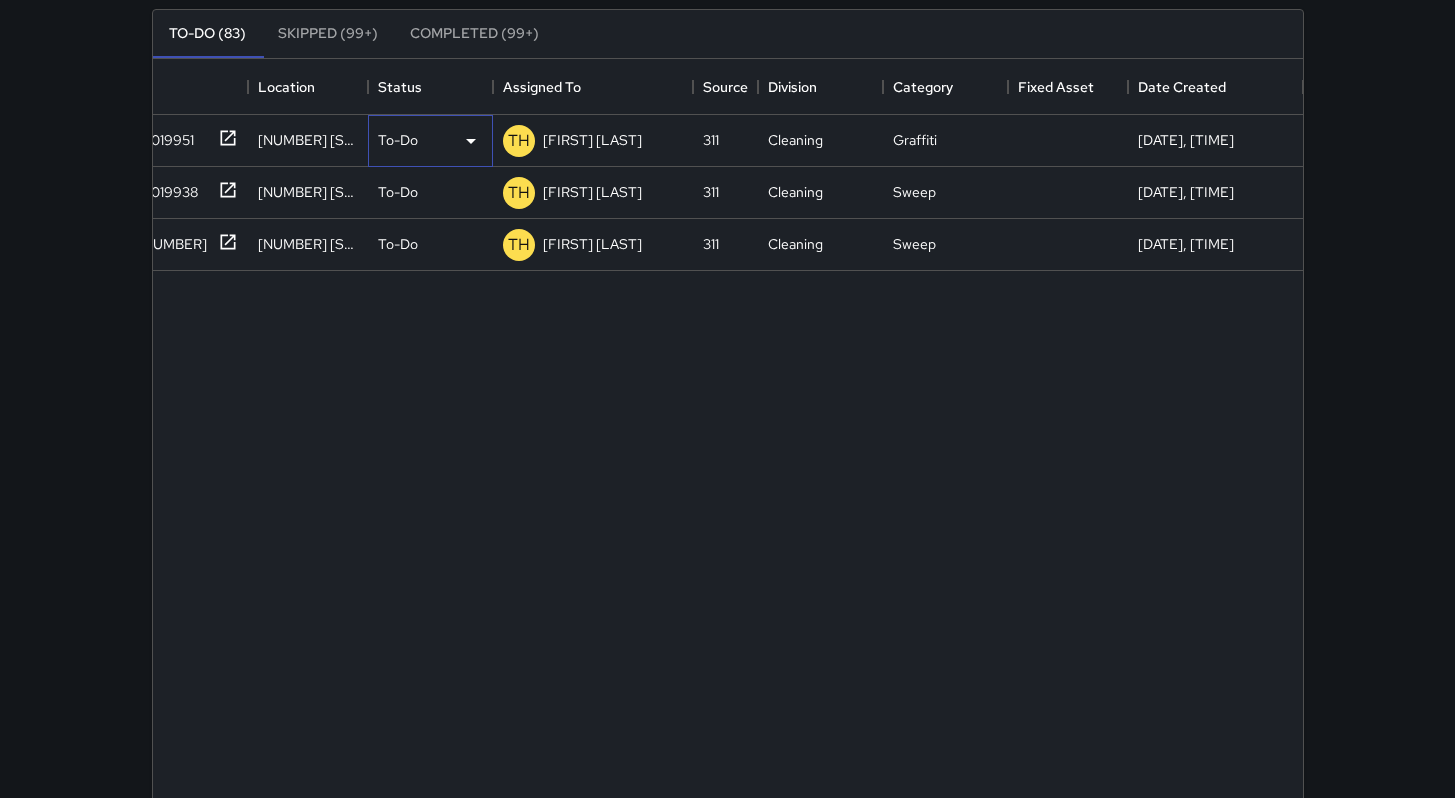 click on "To-Do" at bounding box center [398, 140] 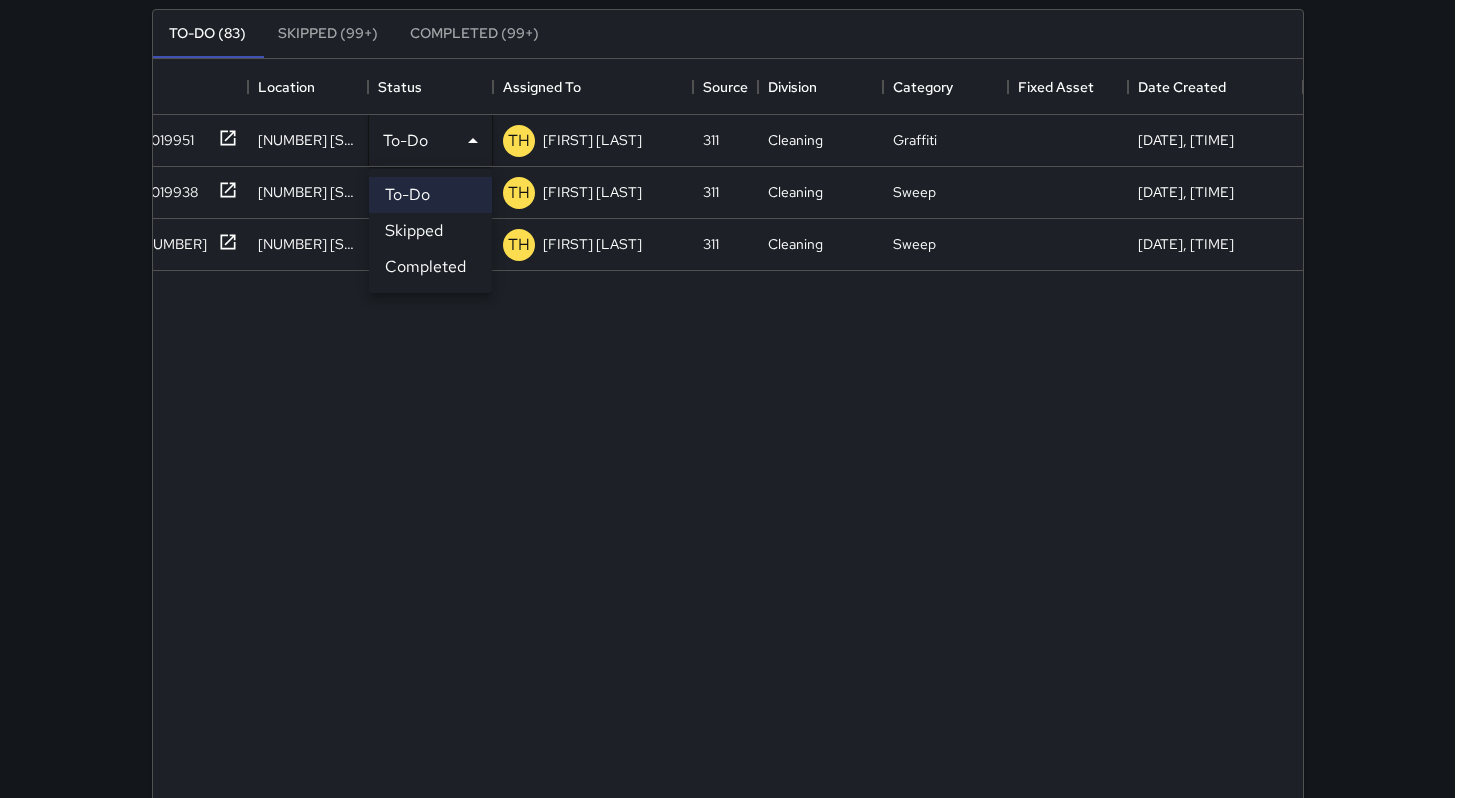drag, startPoint x: 424, startPoint y: 243, endPoint x: 422, endPoint y: 217, distance: 26.076809 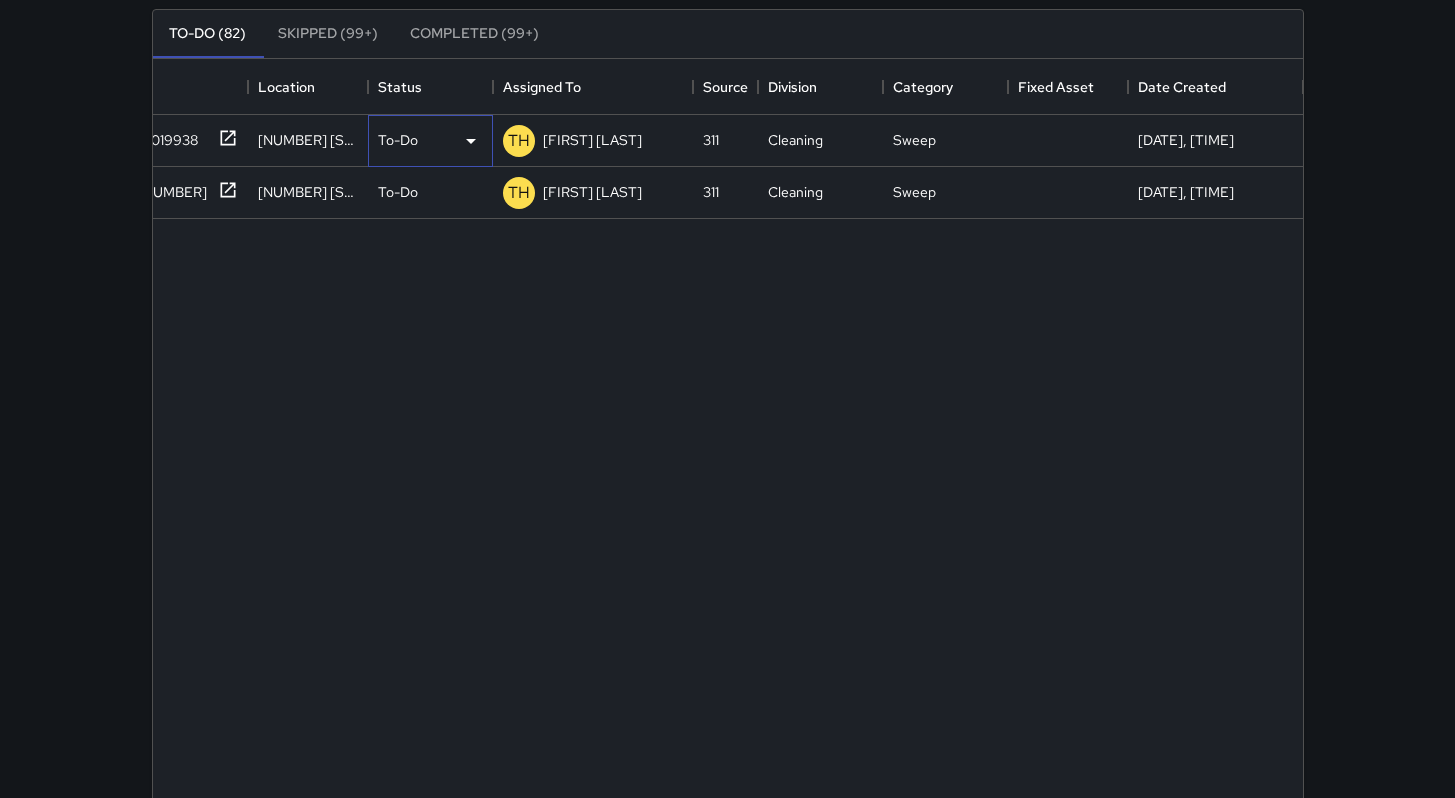 click on "To-Do" at bounding box center (398, 140) 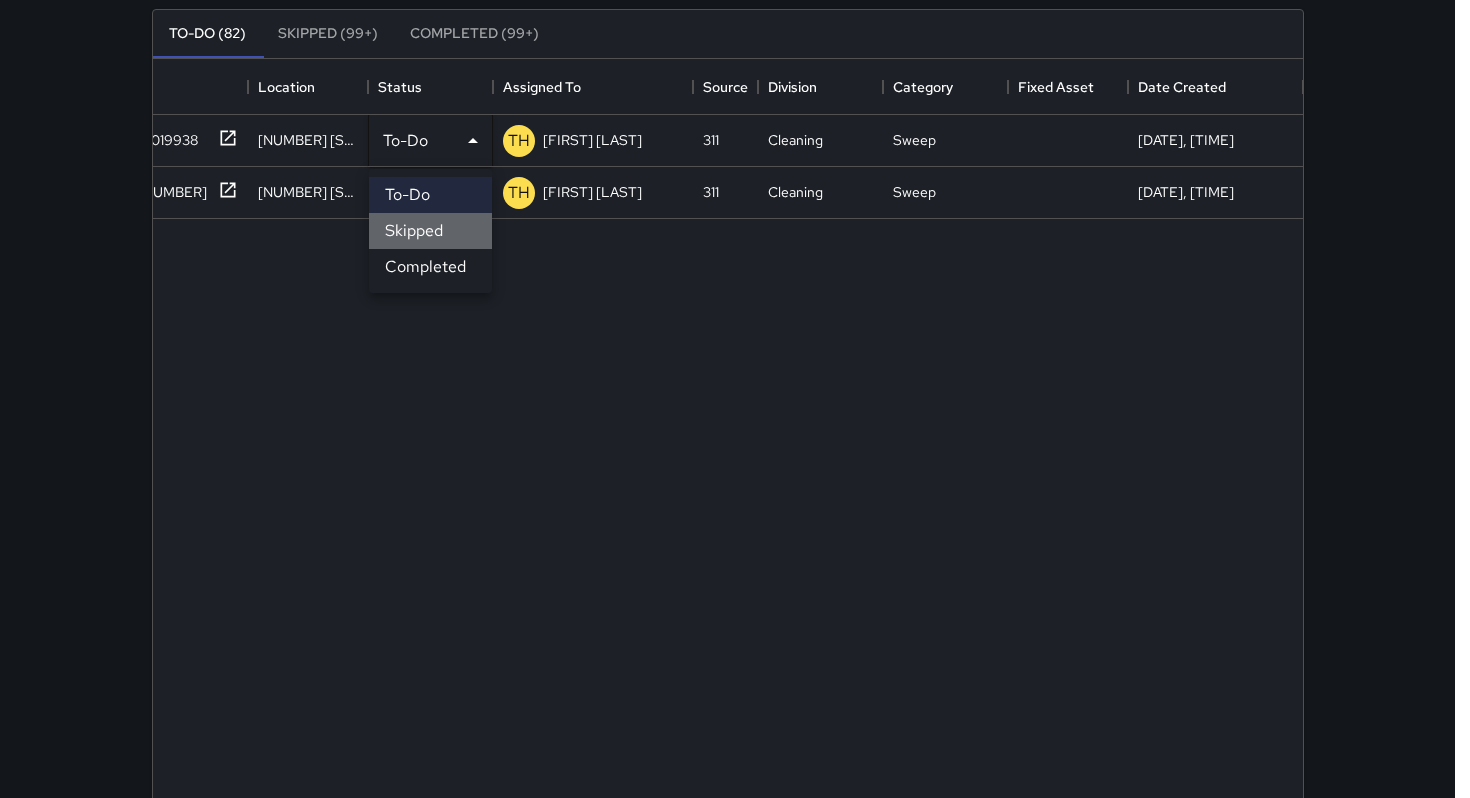 click on "Skipped" at bounding box center [430, 231] 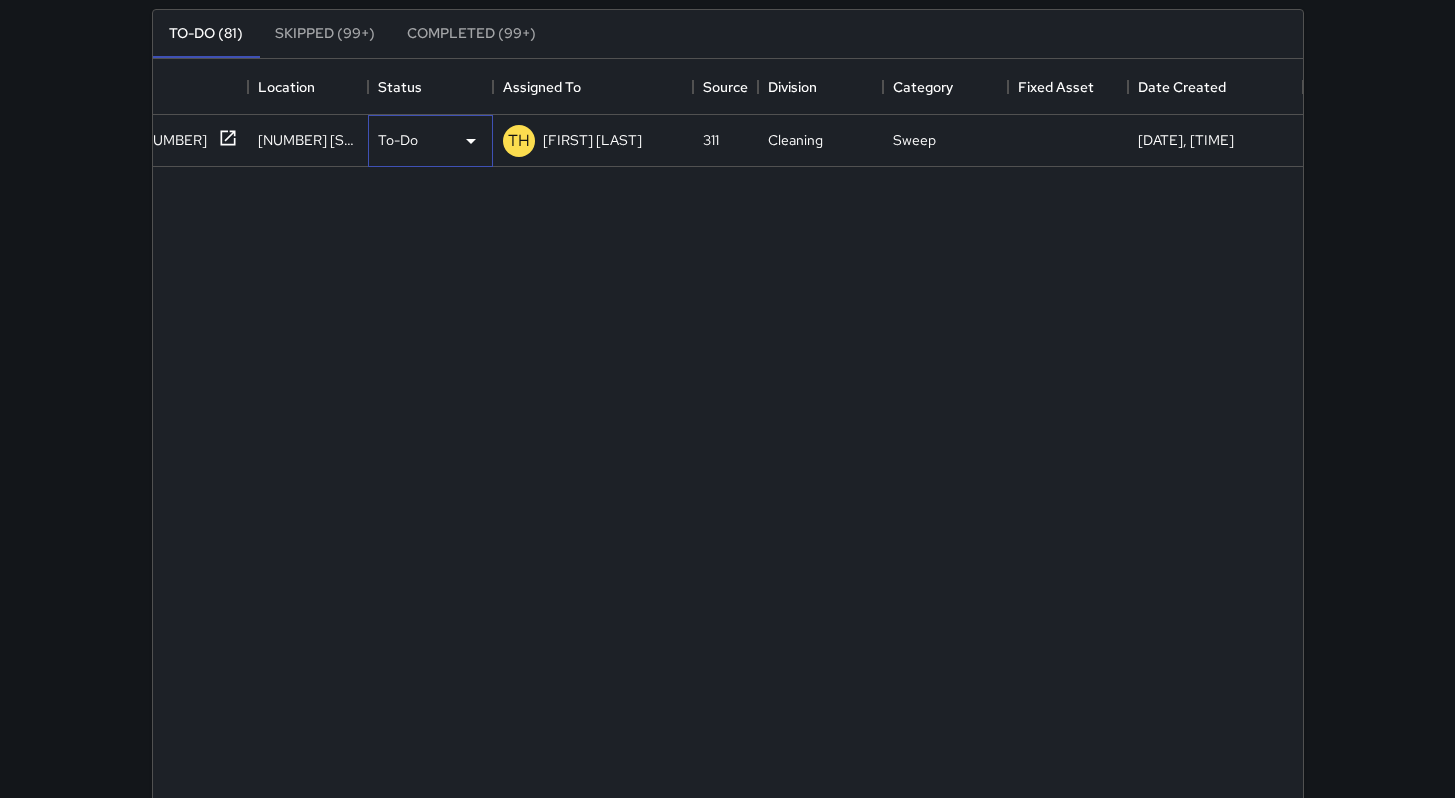click on "To-Do" at bounding box center [398, 140] 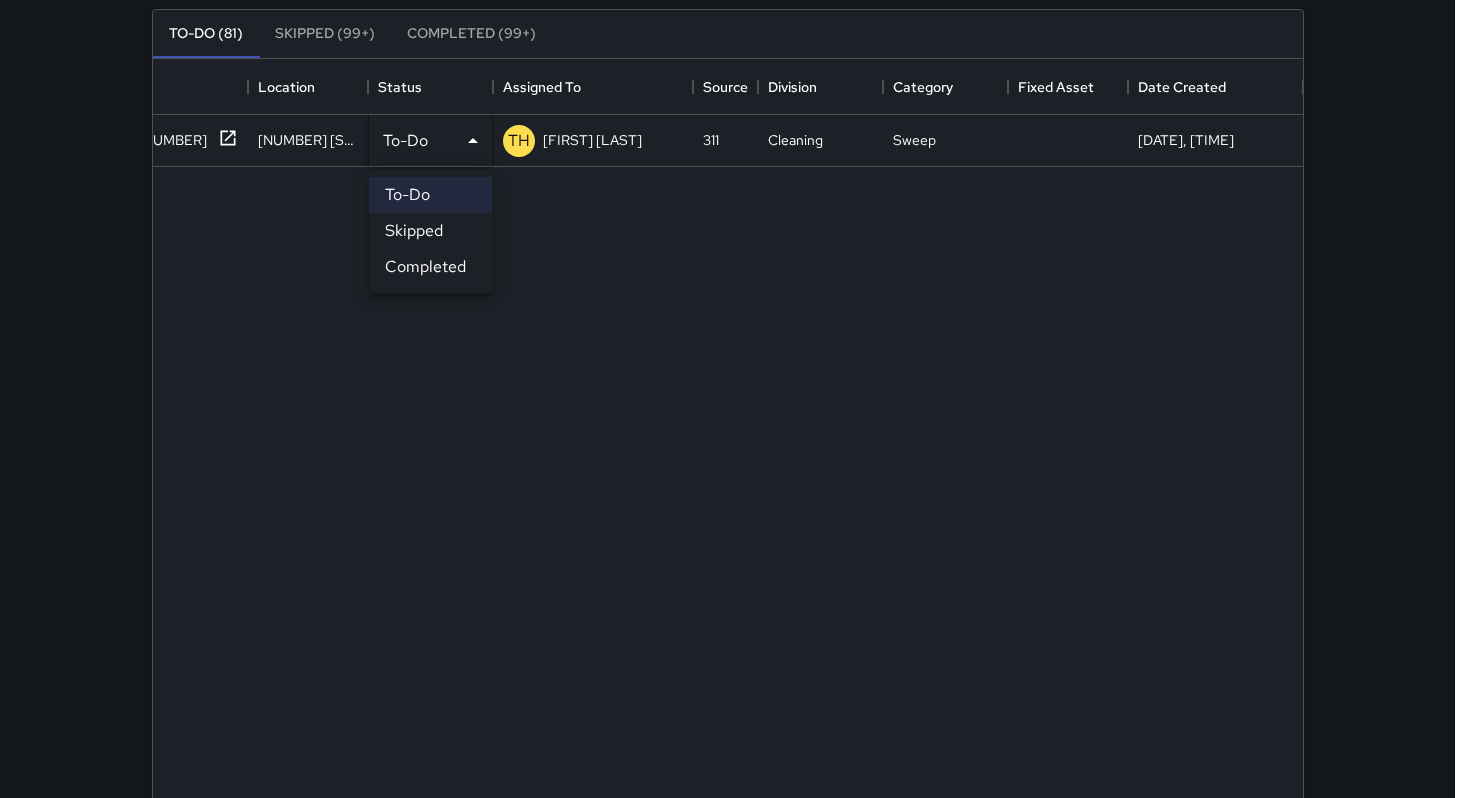 click on "Skipped" at bounding box center [430, 231] 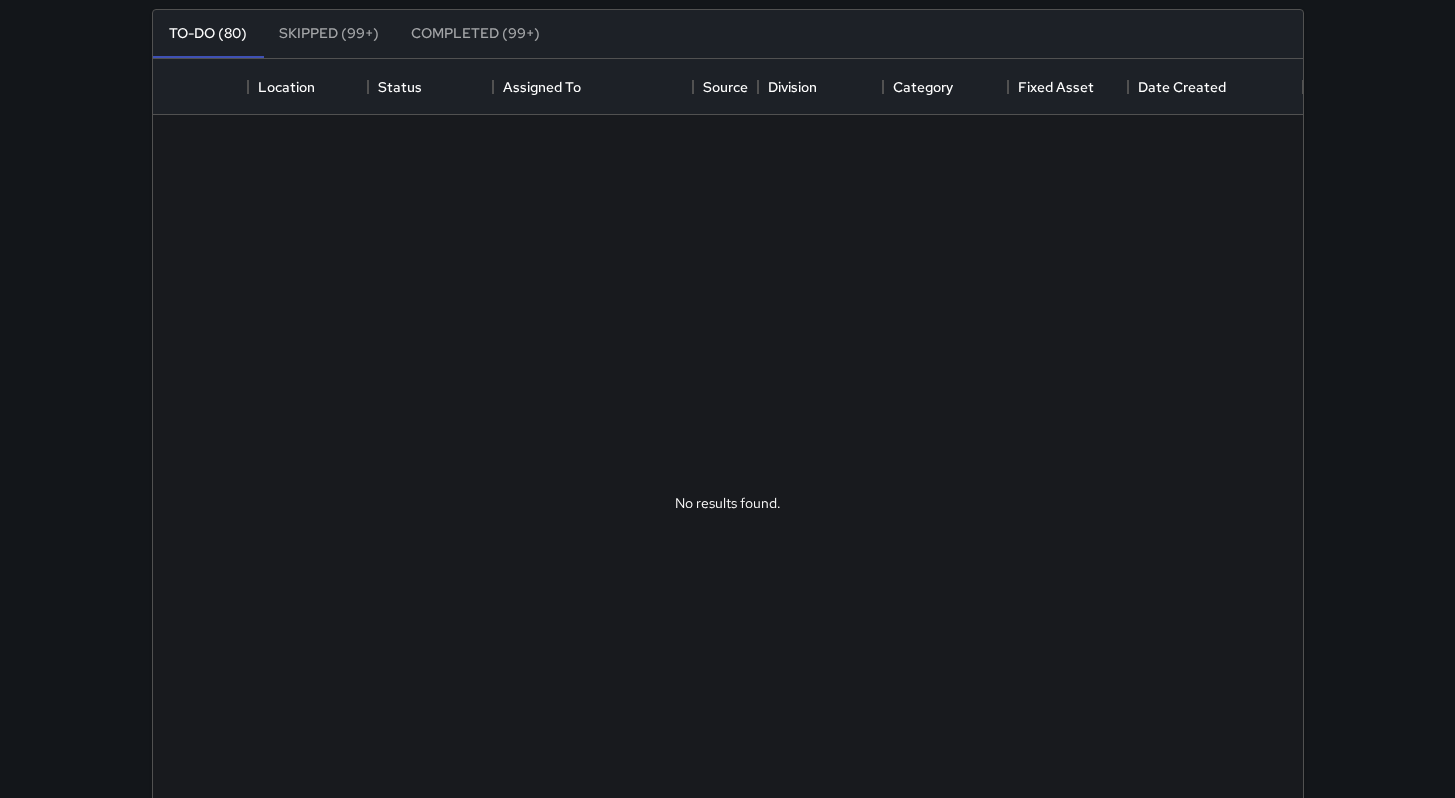 click at bounding box center (715, 510) 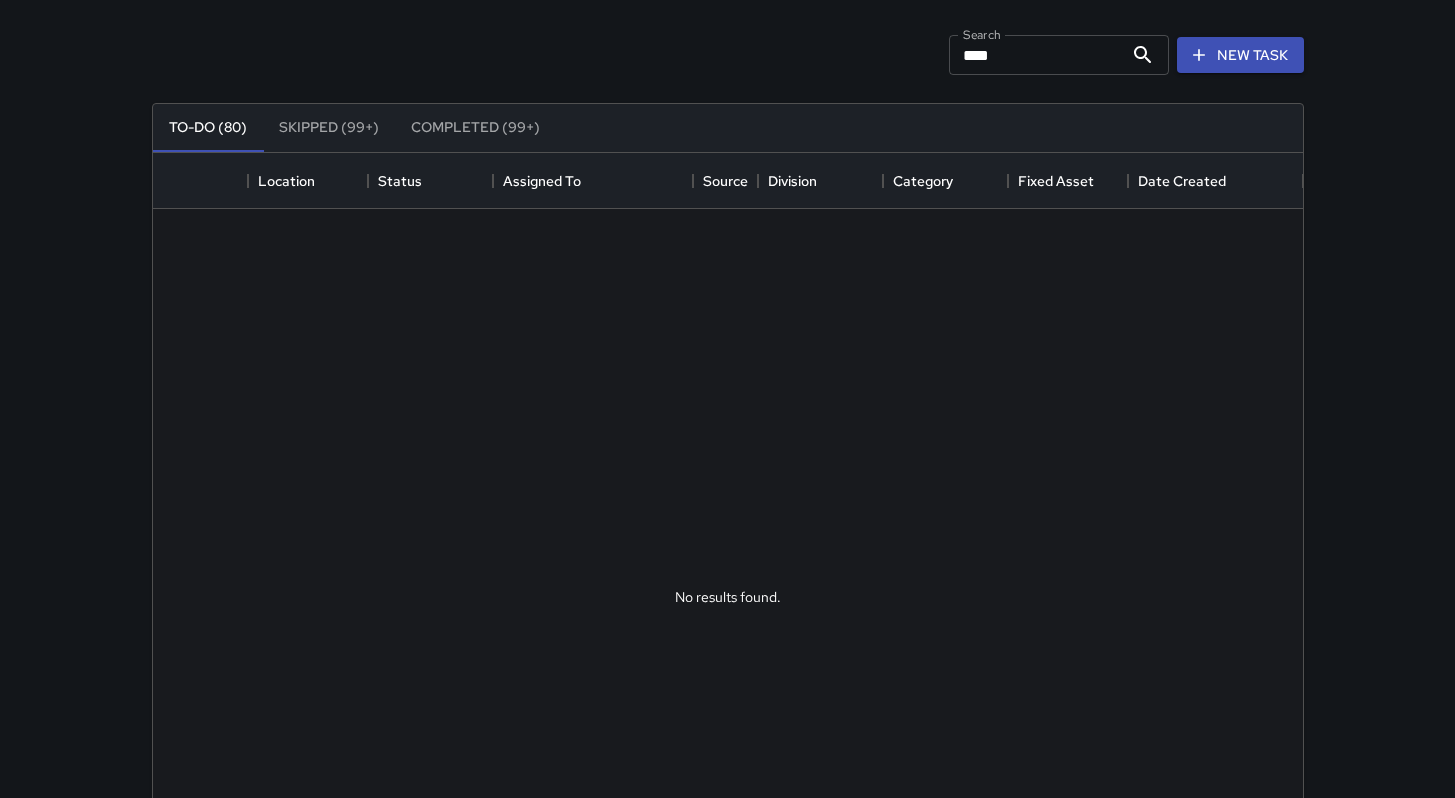 scroll, scrollTop: 0, scrollLeft: 0, axis: both 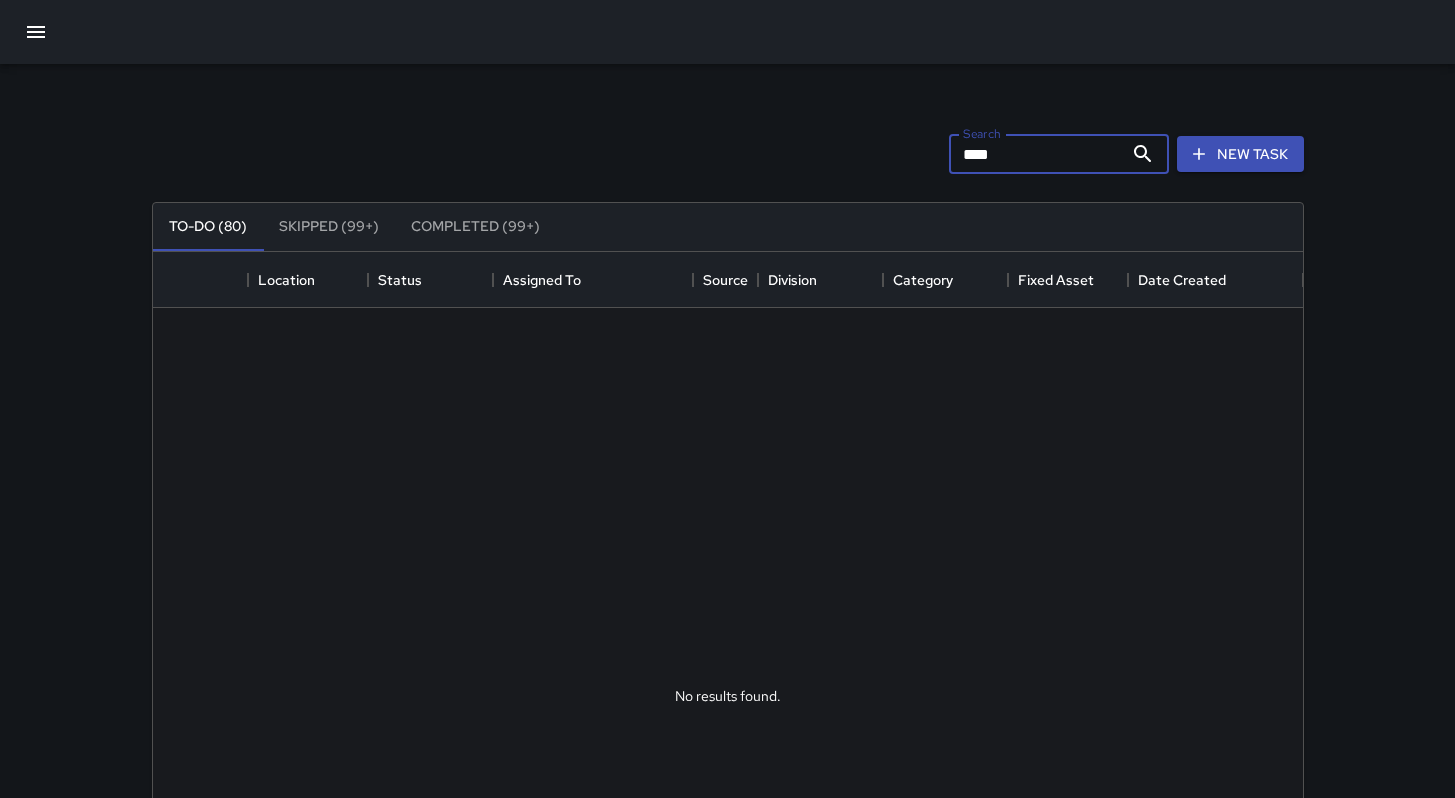 click on "****" at bounding box center [1036, 154] 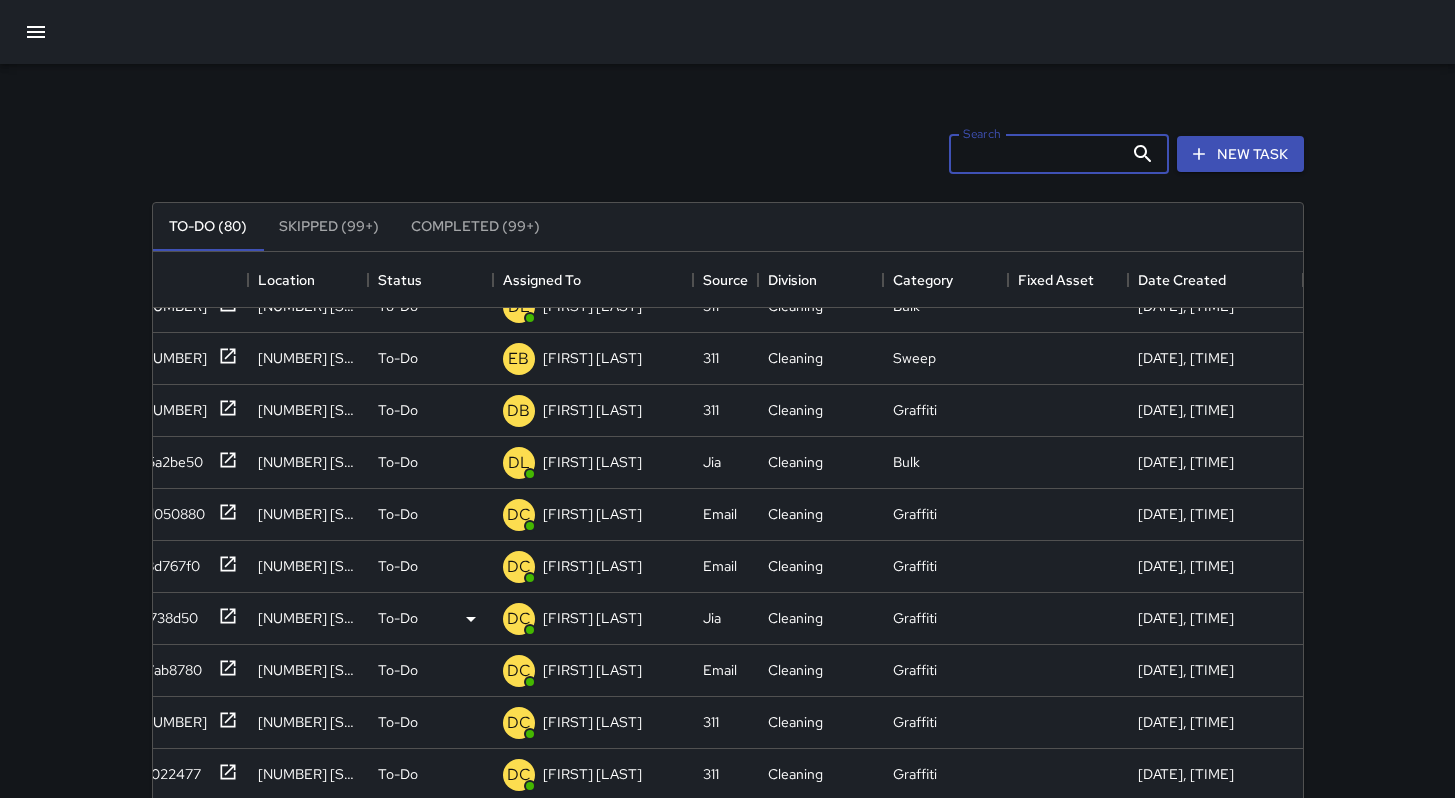 scroll, scrollTop: 1552, scrollLeft: 25, axis: both 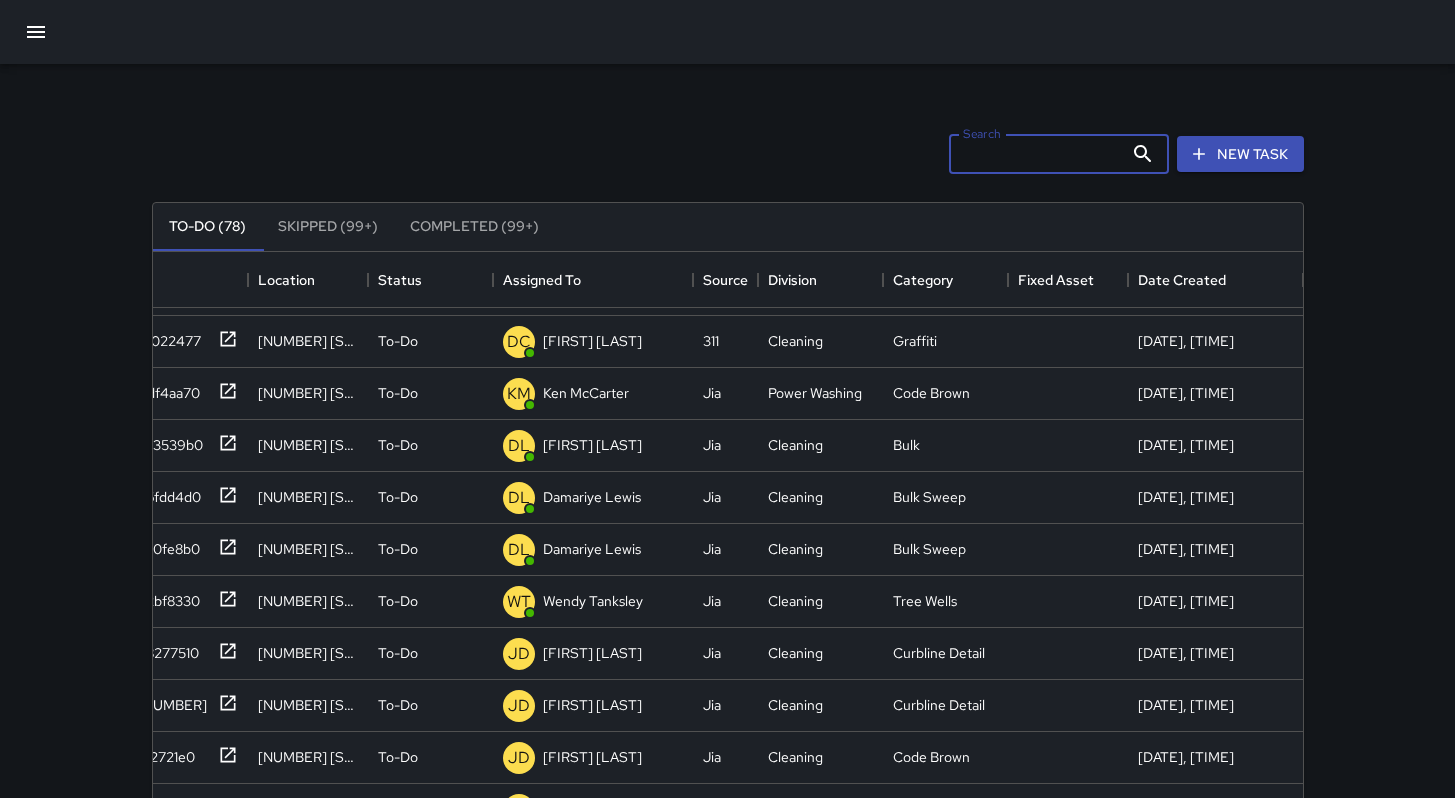 type 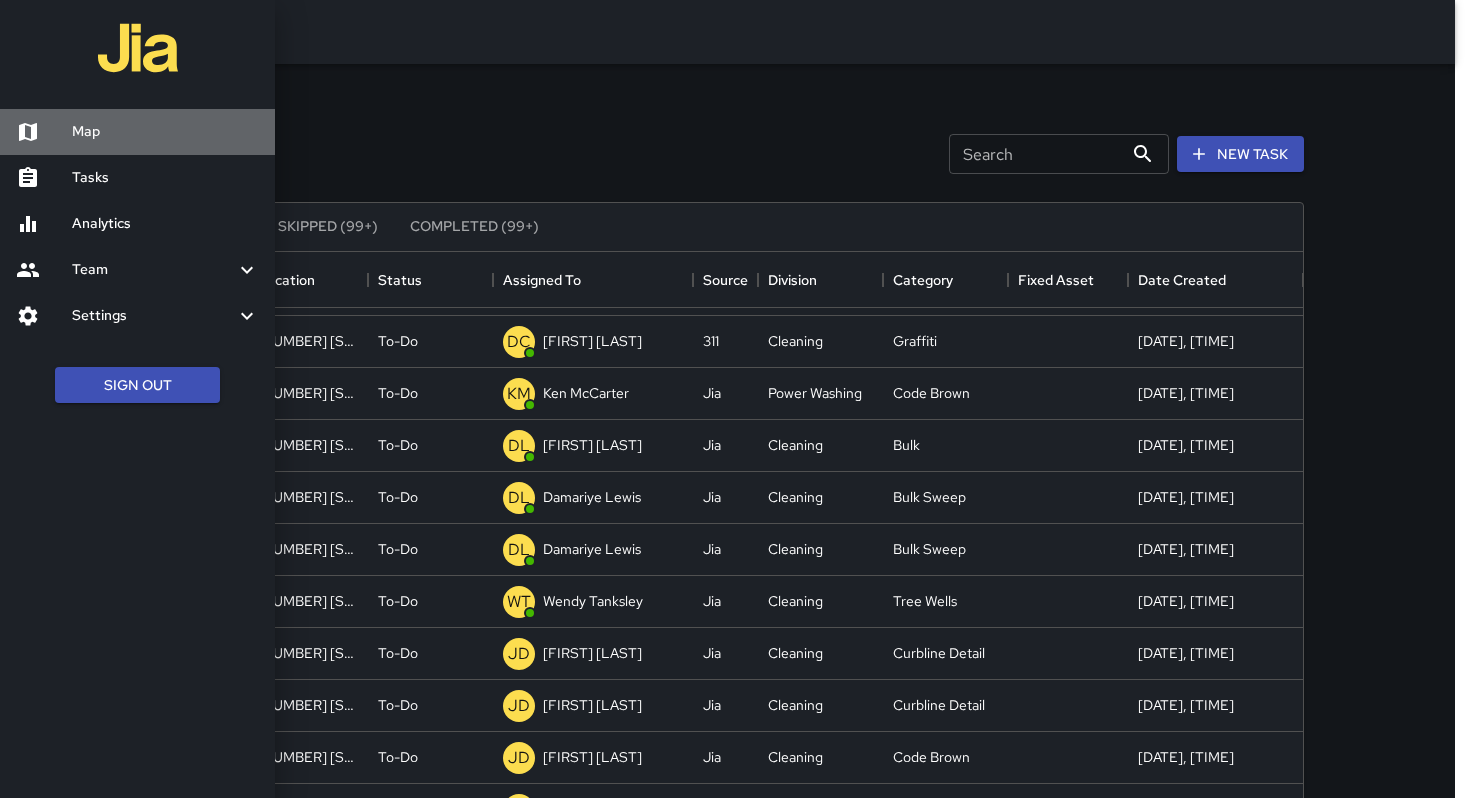 click on "Map" at bounding box center [137, 132] 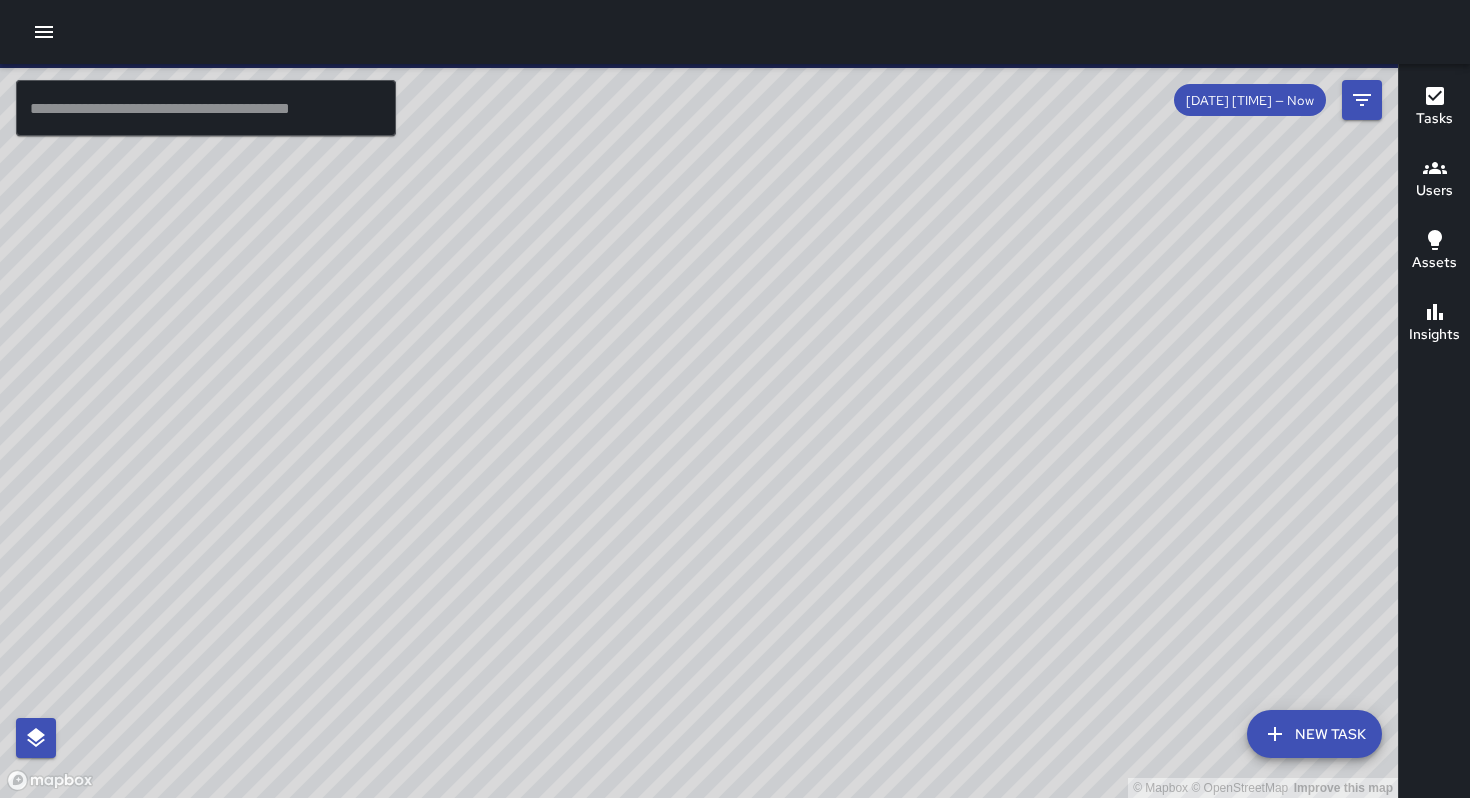 drag, startPoint x: 785, startPoint y: 307, endPoint x: 887, endPoint y: 602, distance: 312.1362 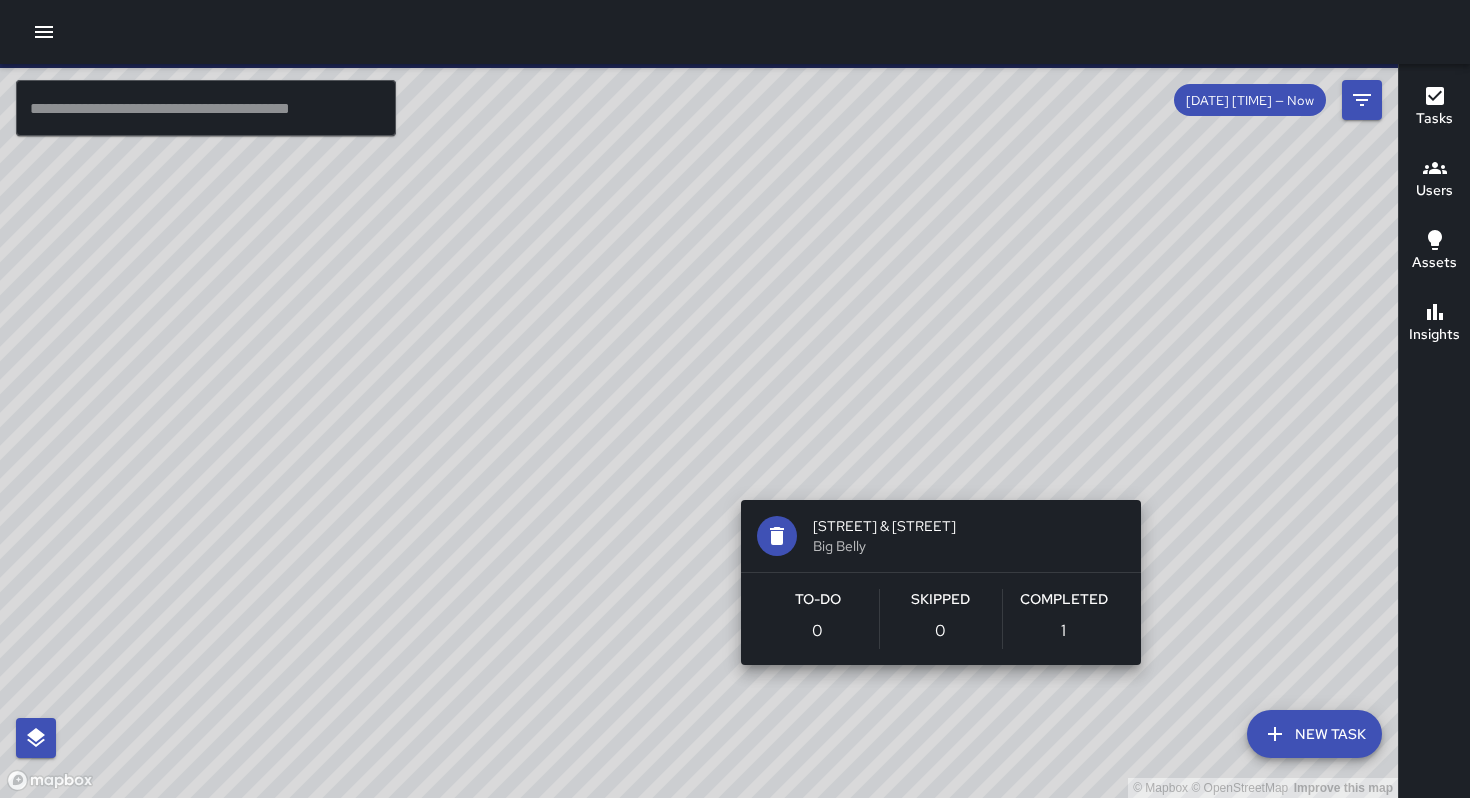drag, startPoint x: 841, startPoint y: 540, endPoint x: 966, endPoint y: 409, distance: 181.06905 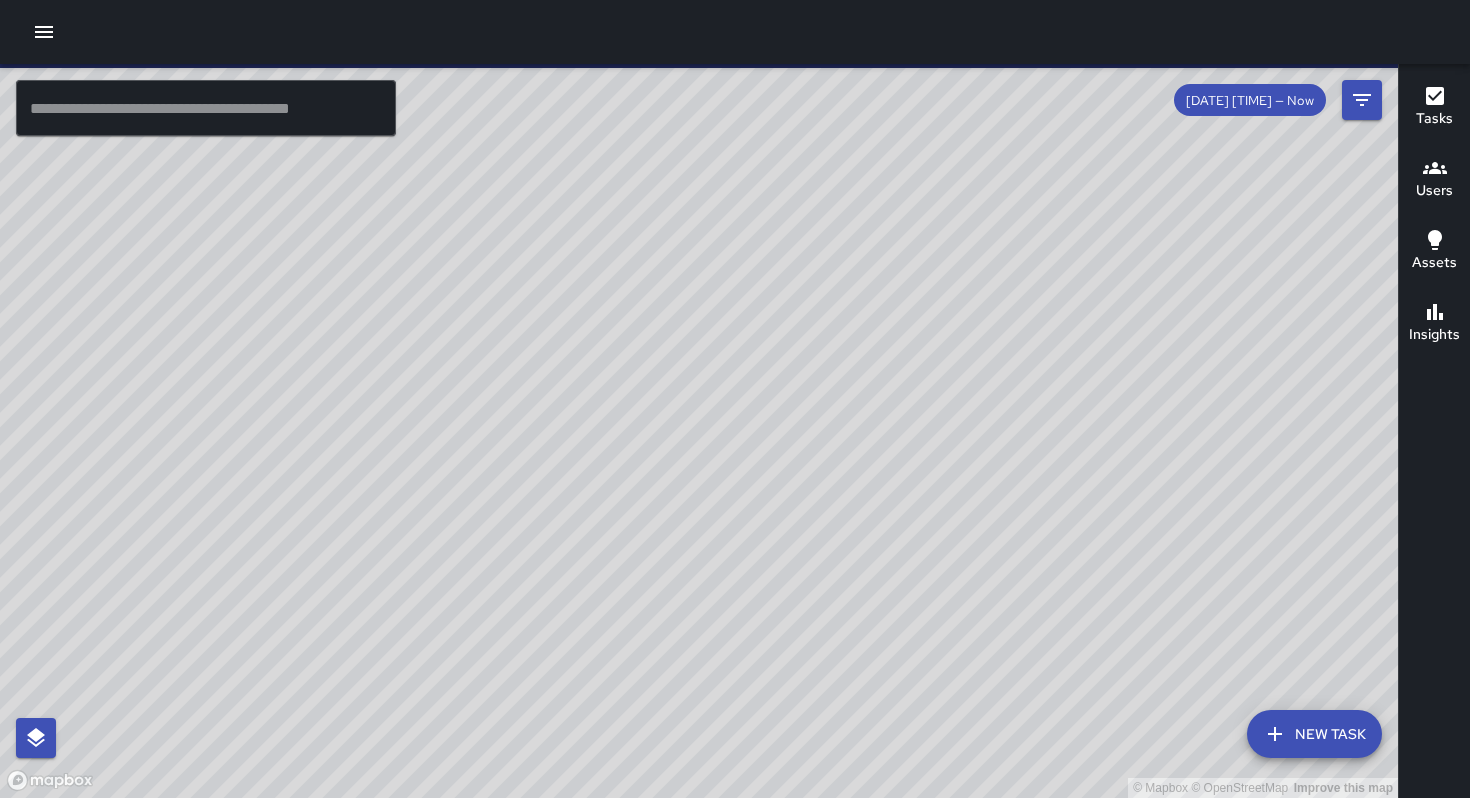 drag, startPoint x: 821, startPoint y: 530, endPoint x: 931, endPoint y: 412, distance: 161.31956 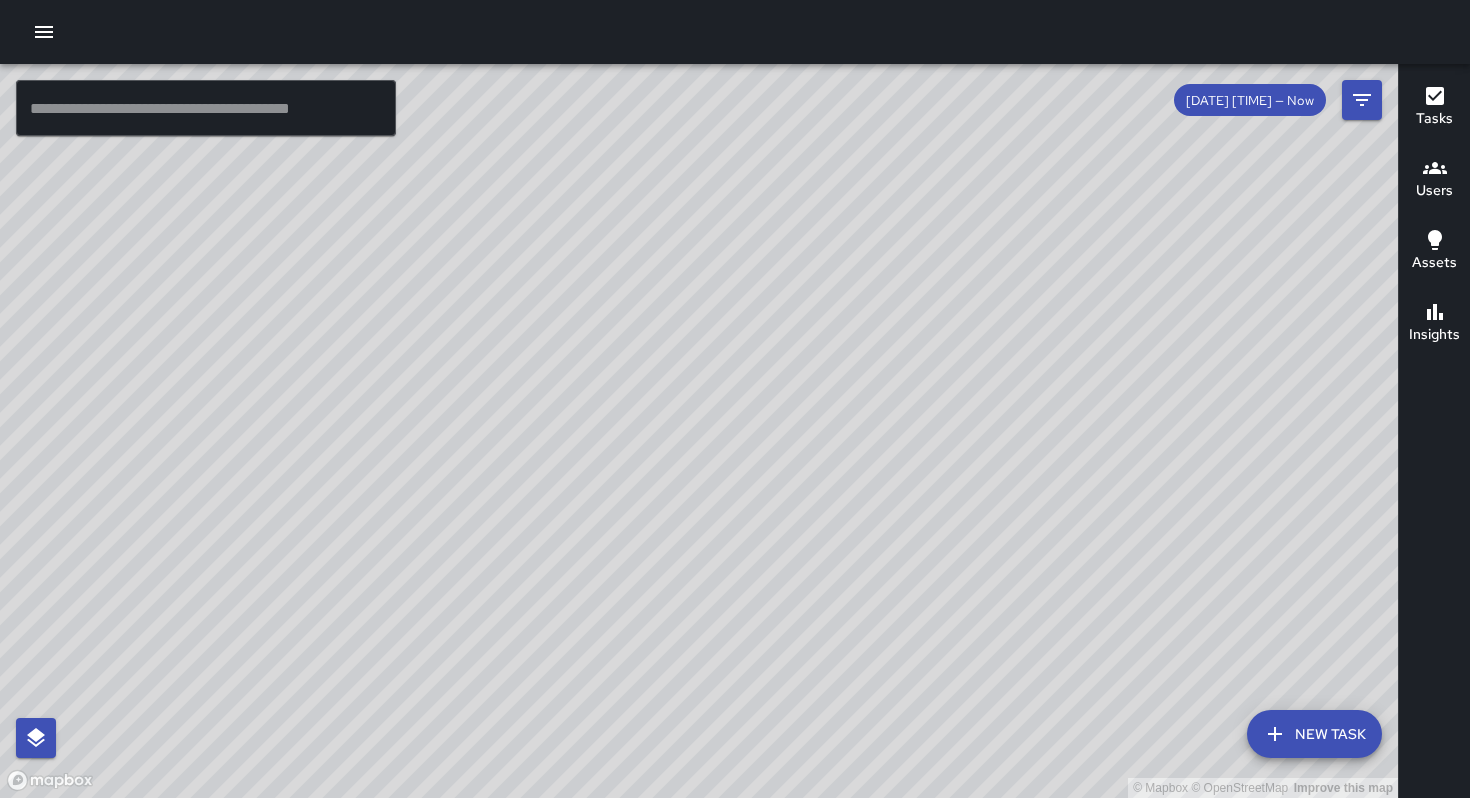 drag, startPoint x: 820, startPoint y: 539, endPoint x: 973, endPoint y: 374, distance: 225.02 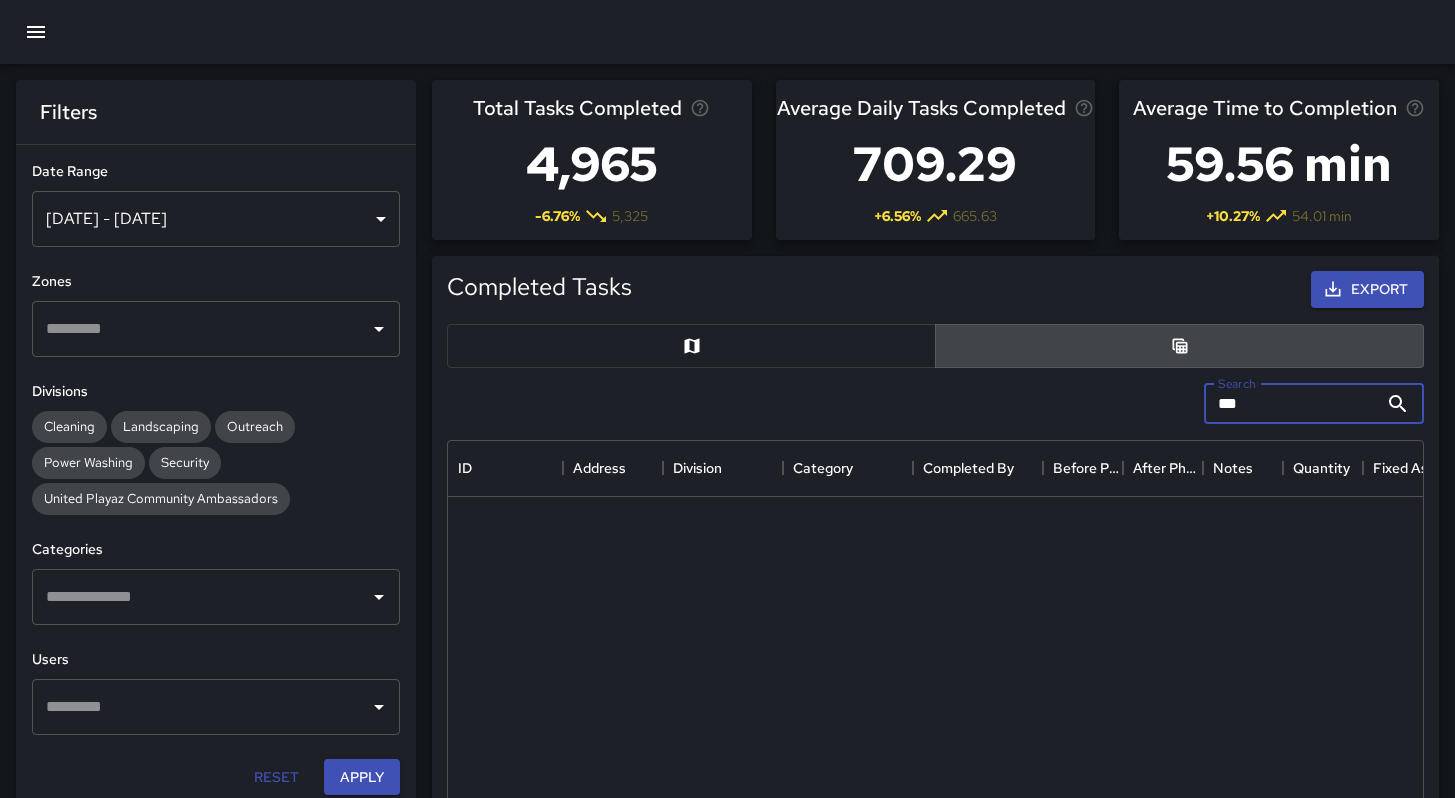 scroll, scrollTop: 0, scrollLeft: 0, axis: both 